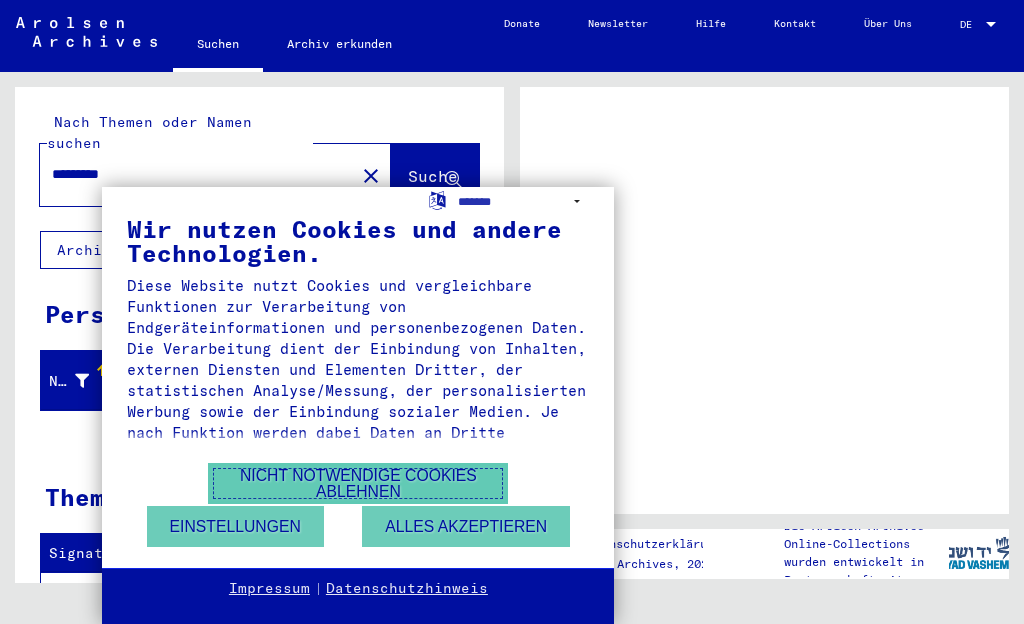 click on "Nicht notwendige Cookies ablehnen" at bounding box center [358, 483] 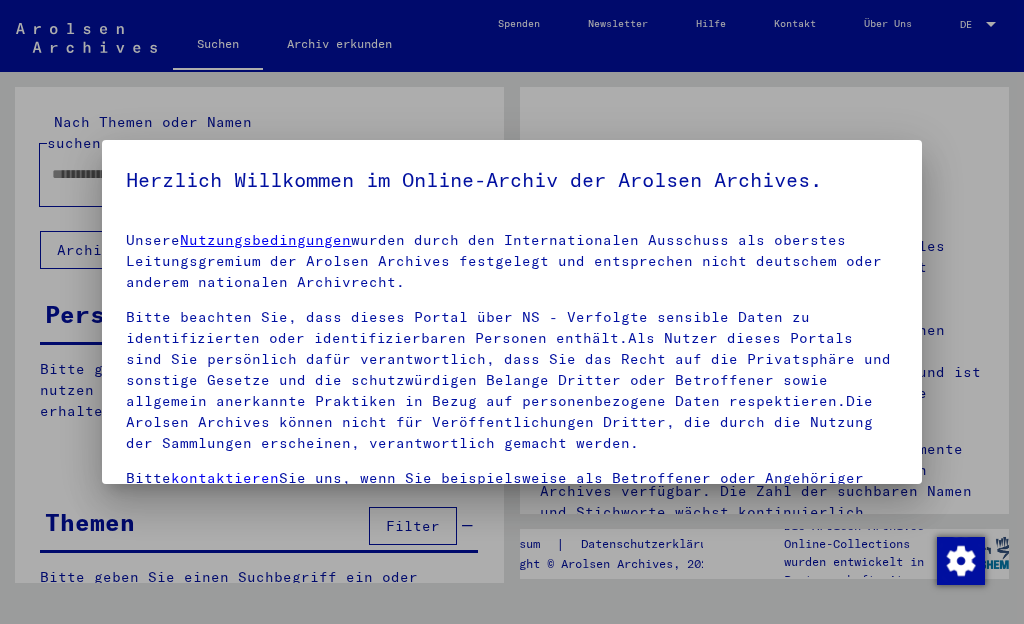 type on "*********" 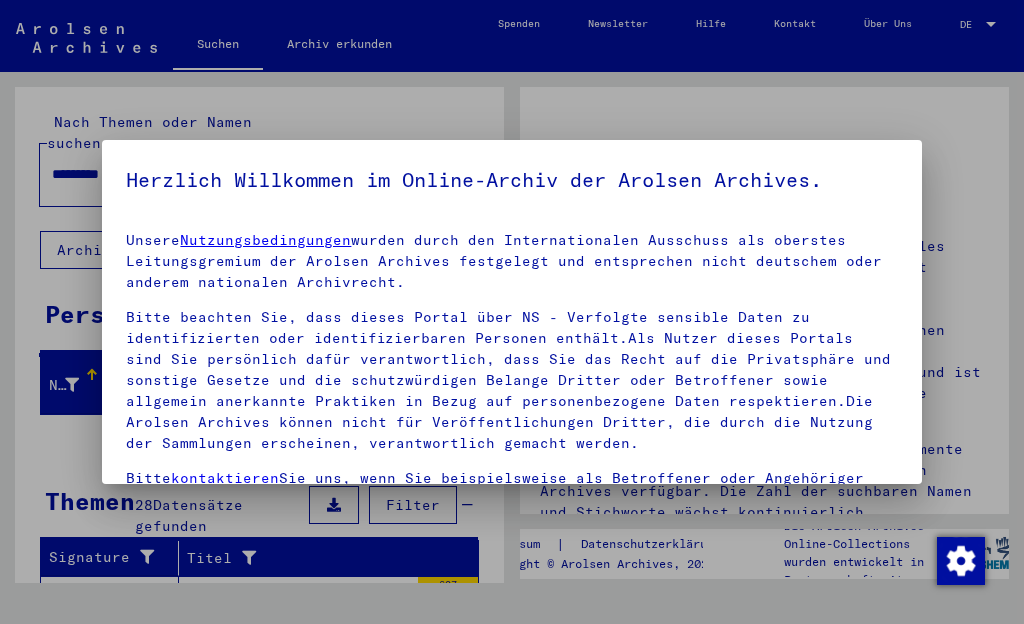 scroll, scrollTop: 64, scrollLeft: 0, axis: vertical 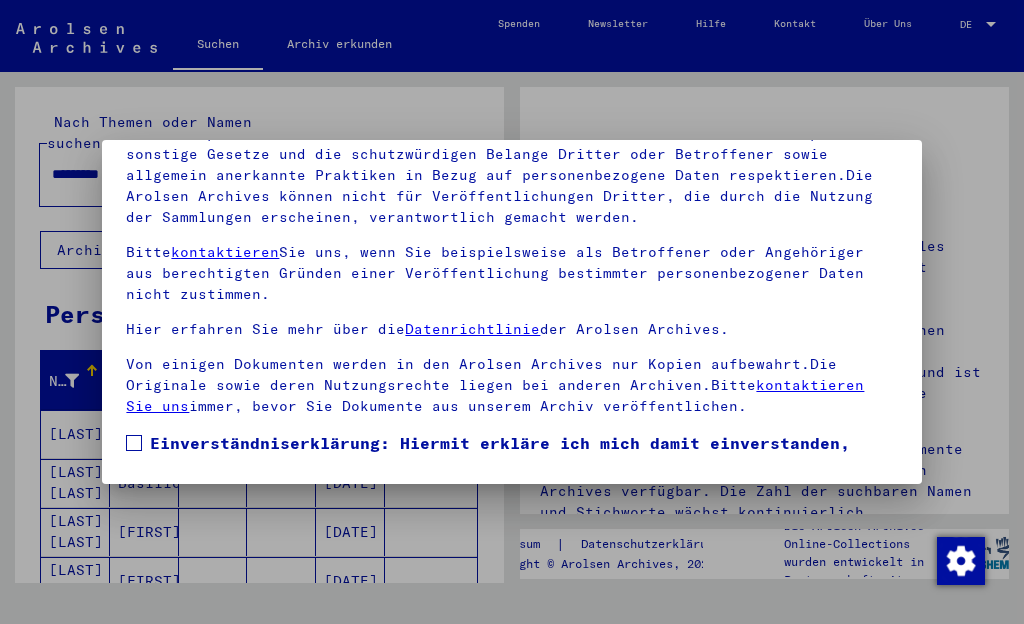 click at bounding box center [134, 443] 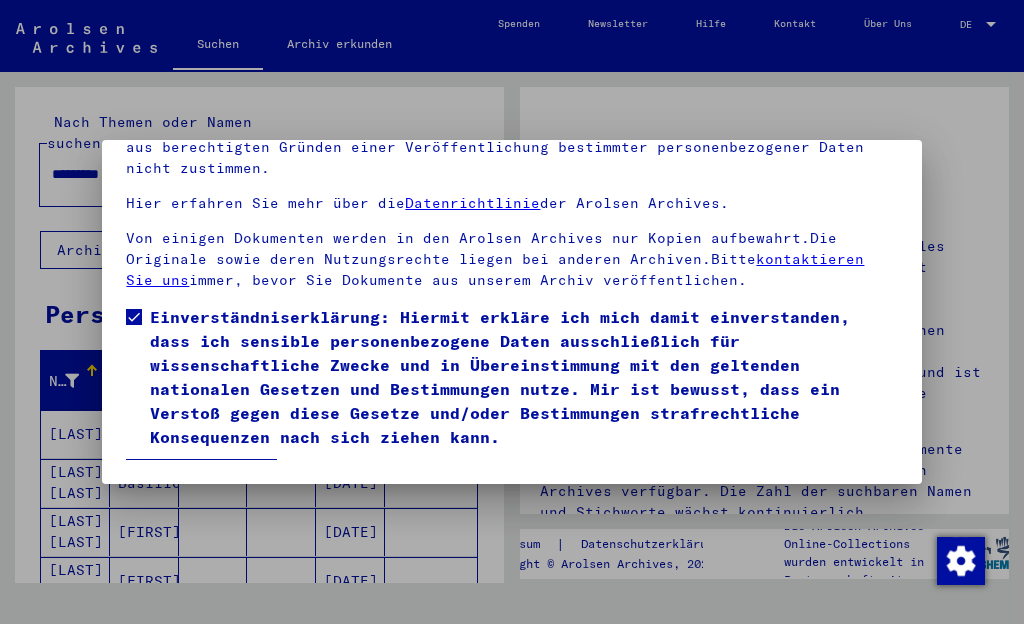 scroll, scrollTop: 227, scrollLeft: 0, axis: vertical 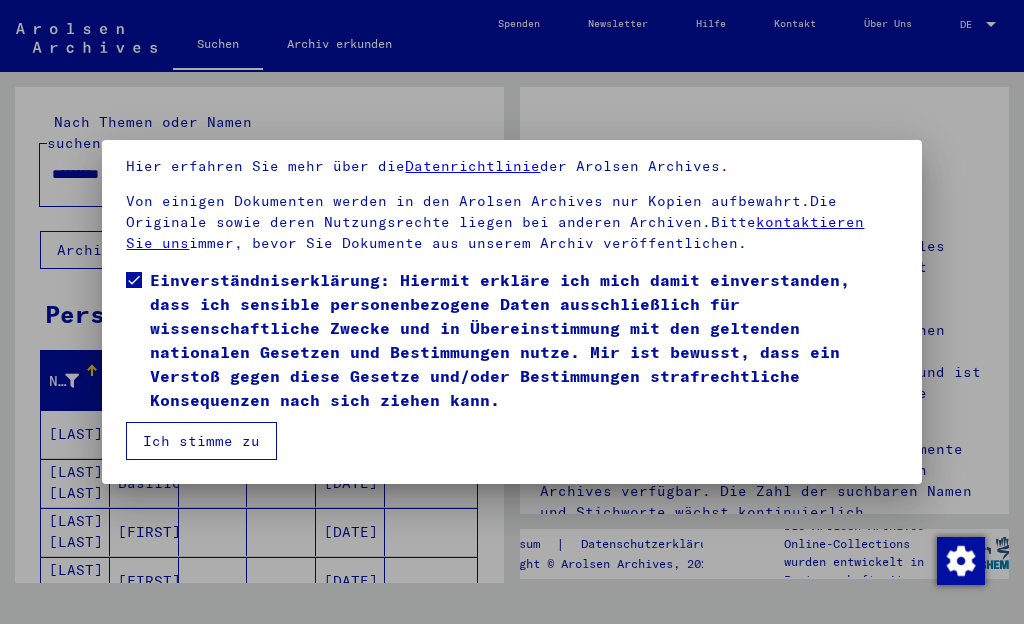 click on "Ich stimme zu" at bounding box center (201, 441) 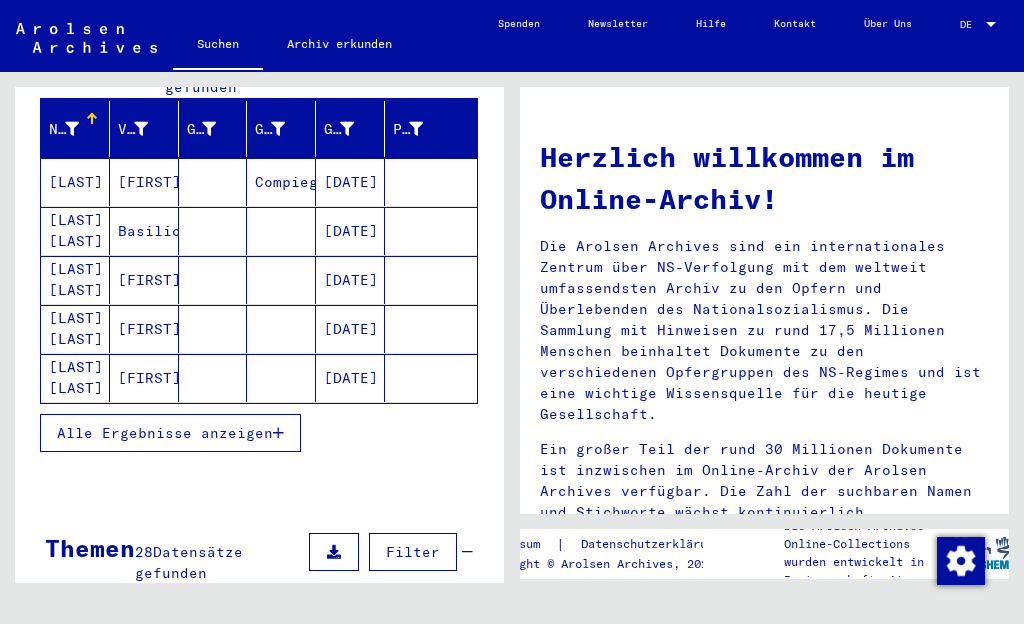 scroll, scrollTop: 259, scrollLeft: 0, axis: vertical 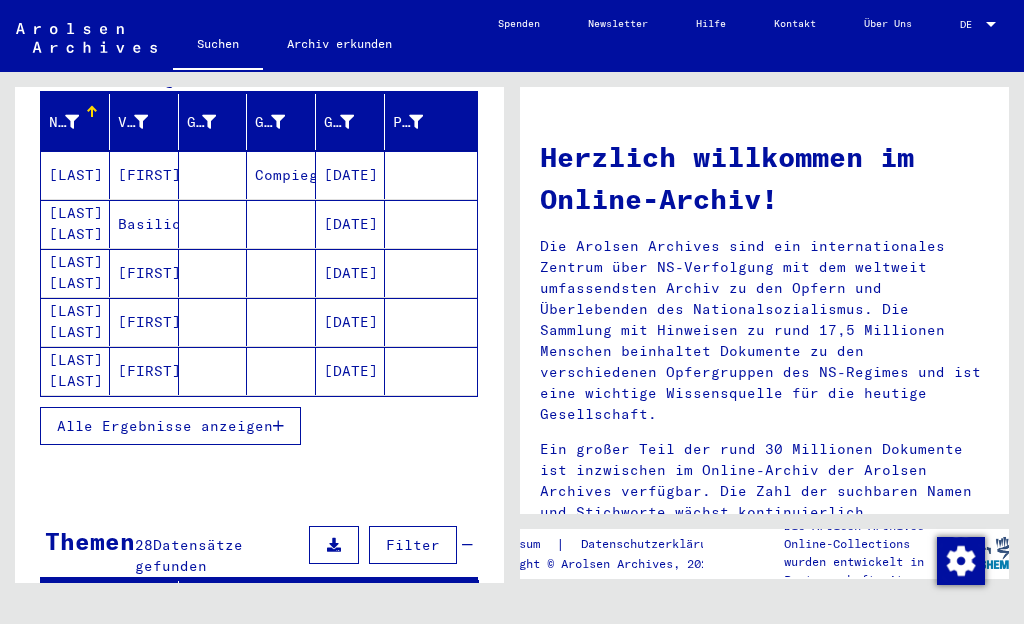 click on "Alle Ergebnisse anzeigen" at bounding box center [165, 426] 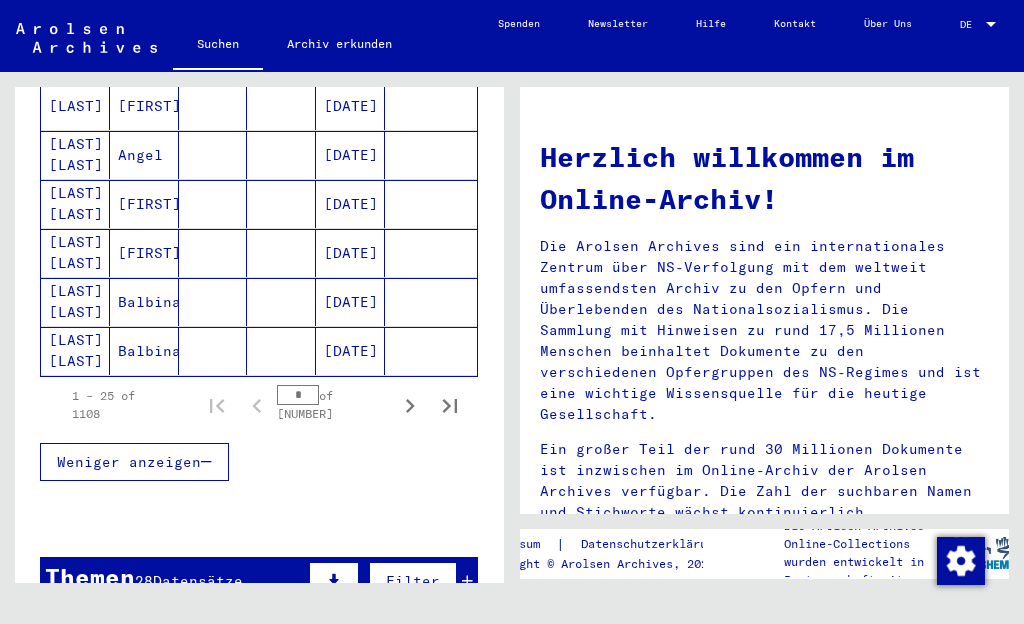 scroll, scrollTop: 1260, scrollLeft: 0, axis: vertical 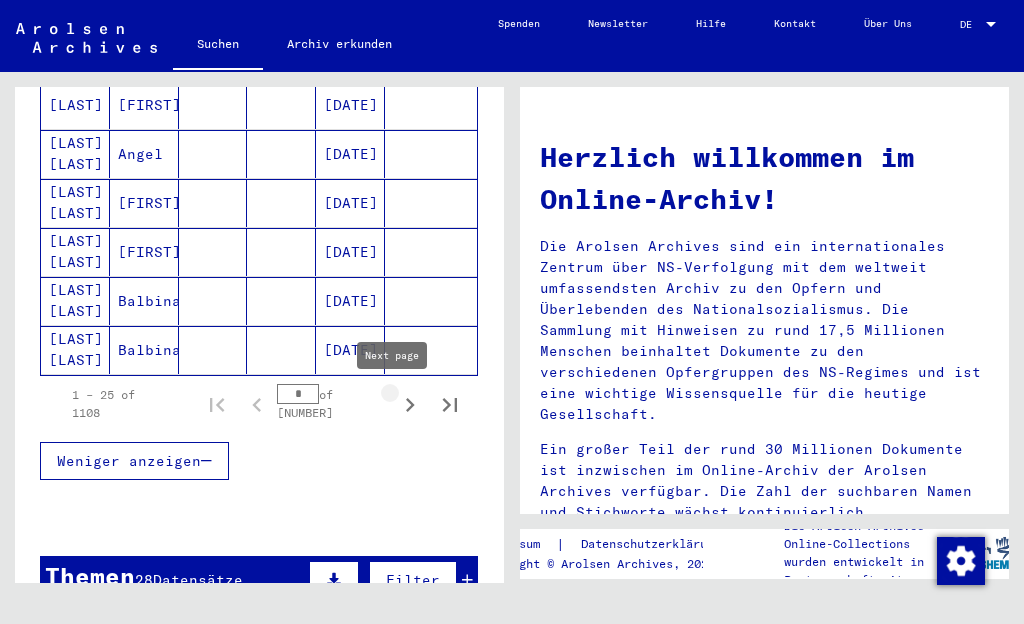 click 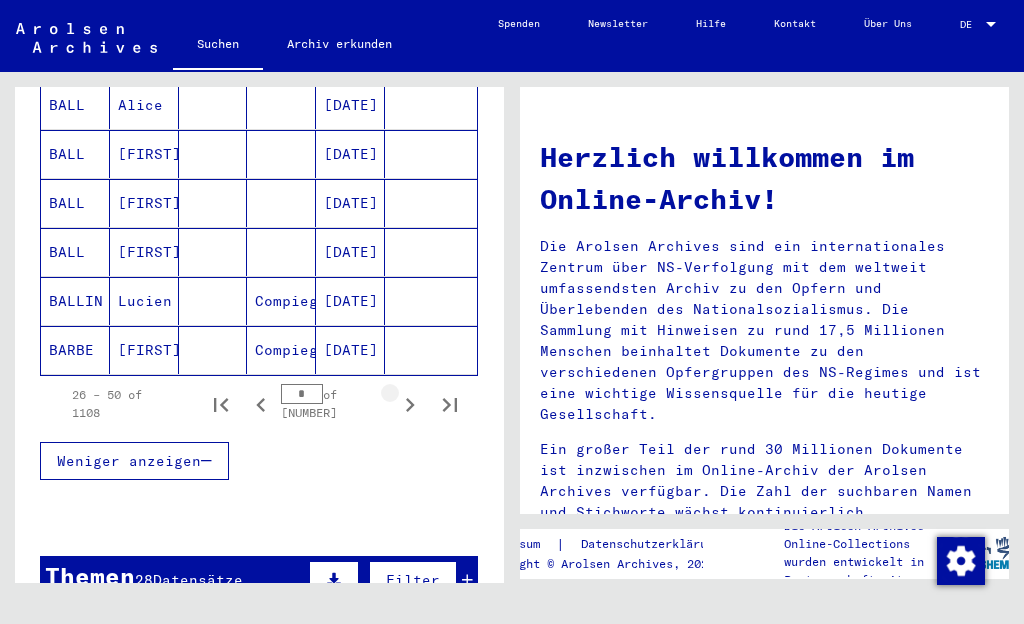 click 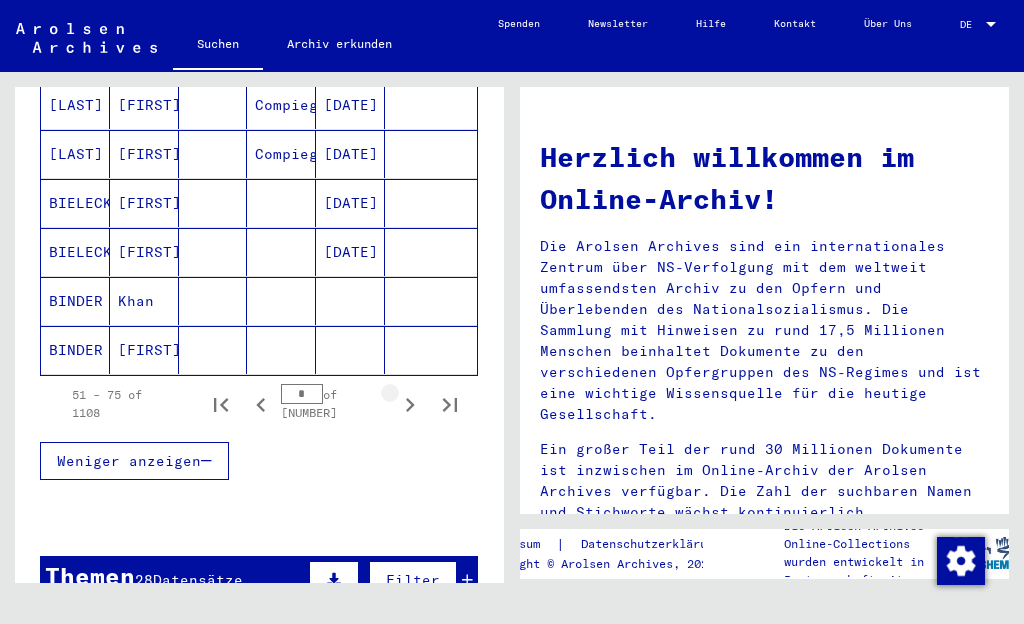 click 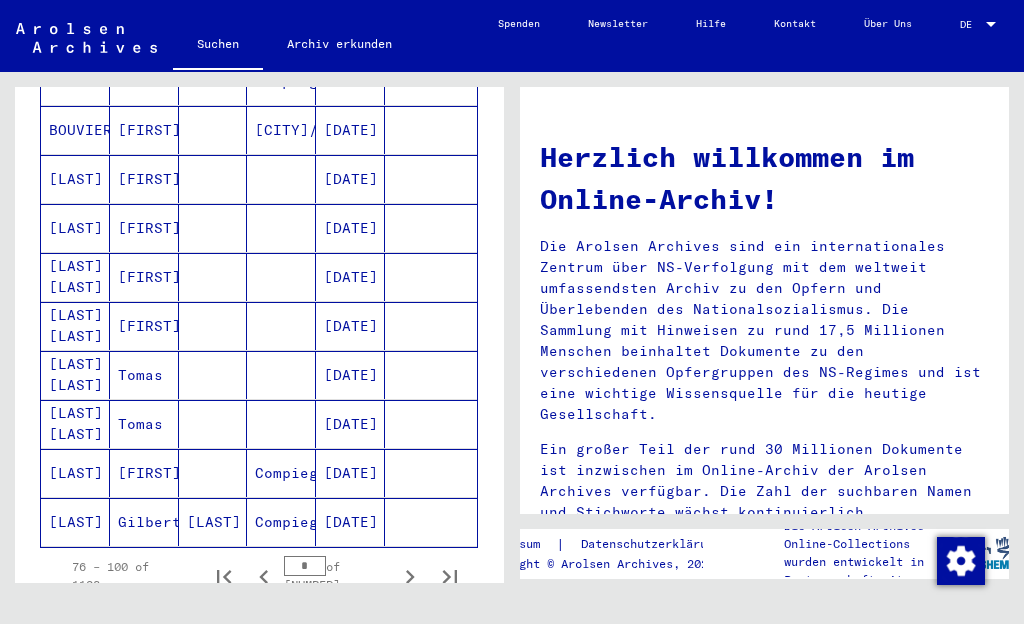 scroll, scrollTop: 1087, scrollLeft: 0, axis: vertical 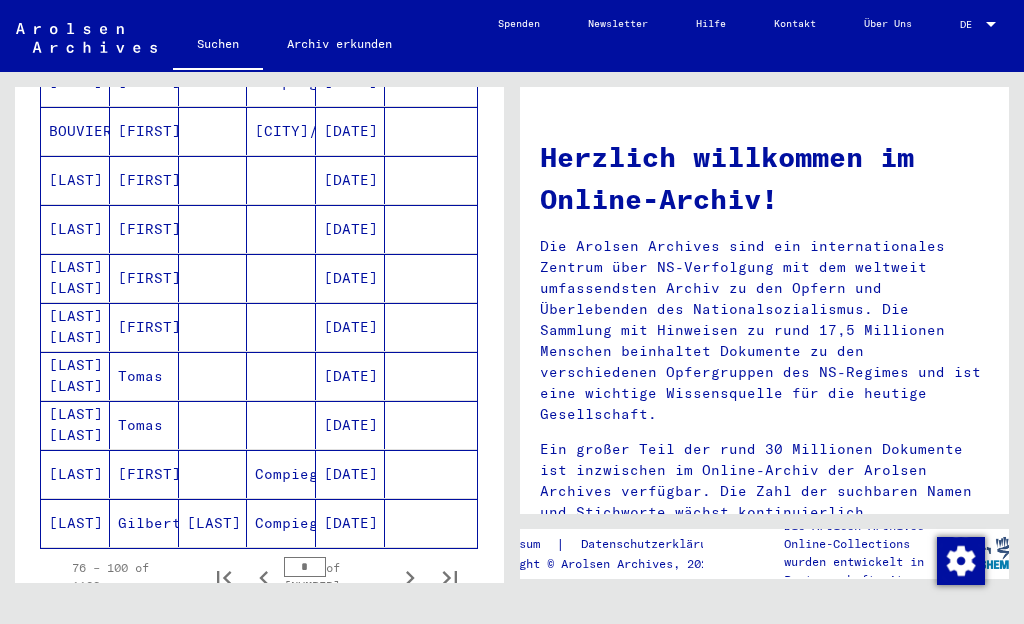 click on "[LAST]" at bounding box center [75, 523] 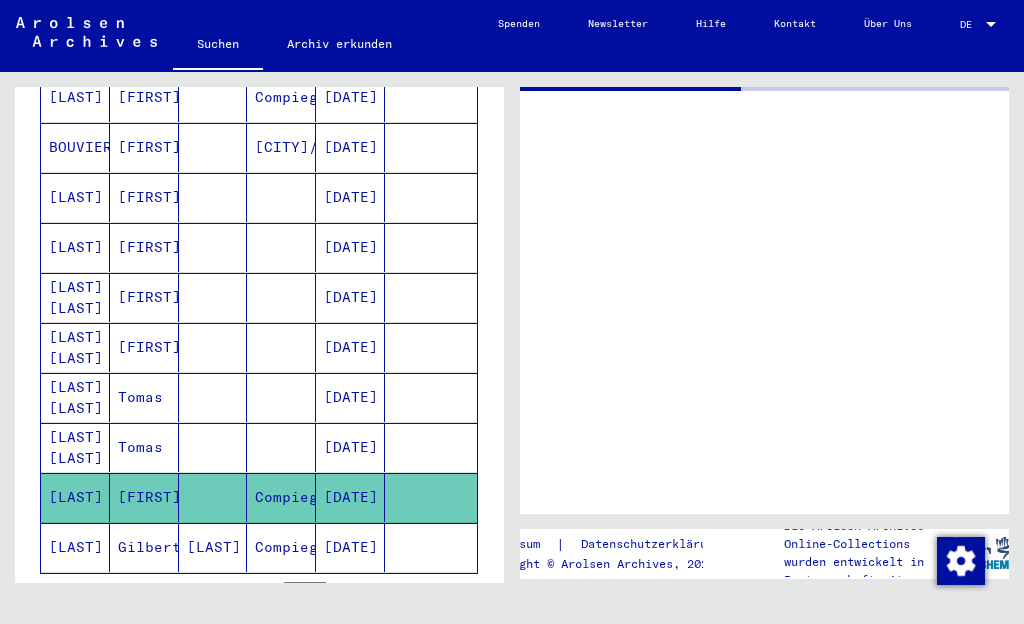scroll, scrollTop: 1103, scrollLeft: 0, axis: vertical 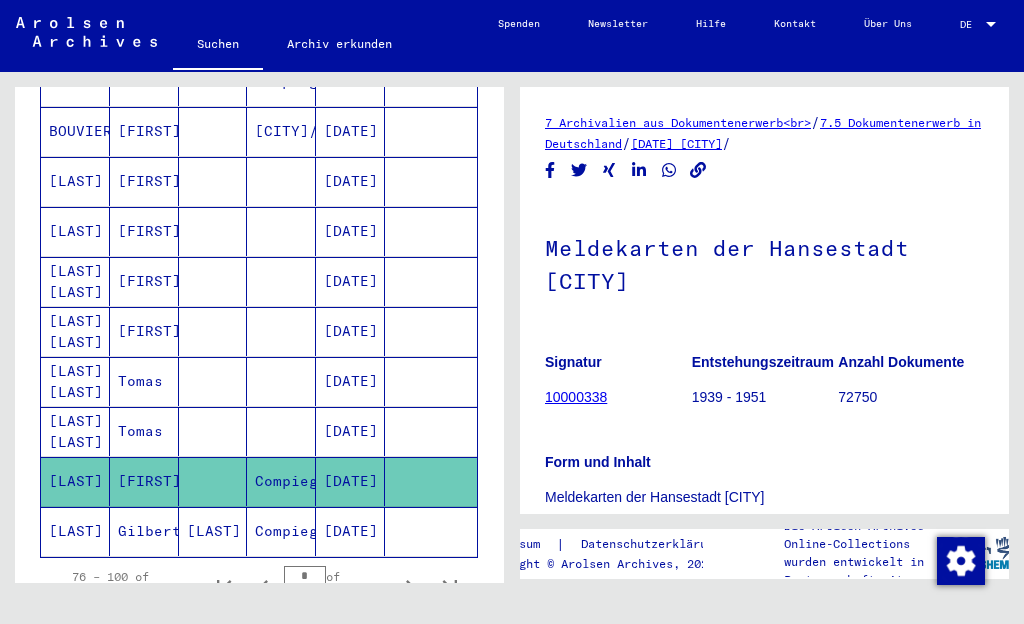 click on "[LAST] [LAST]" at bounding box center (75, 481) 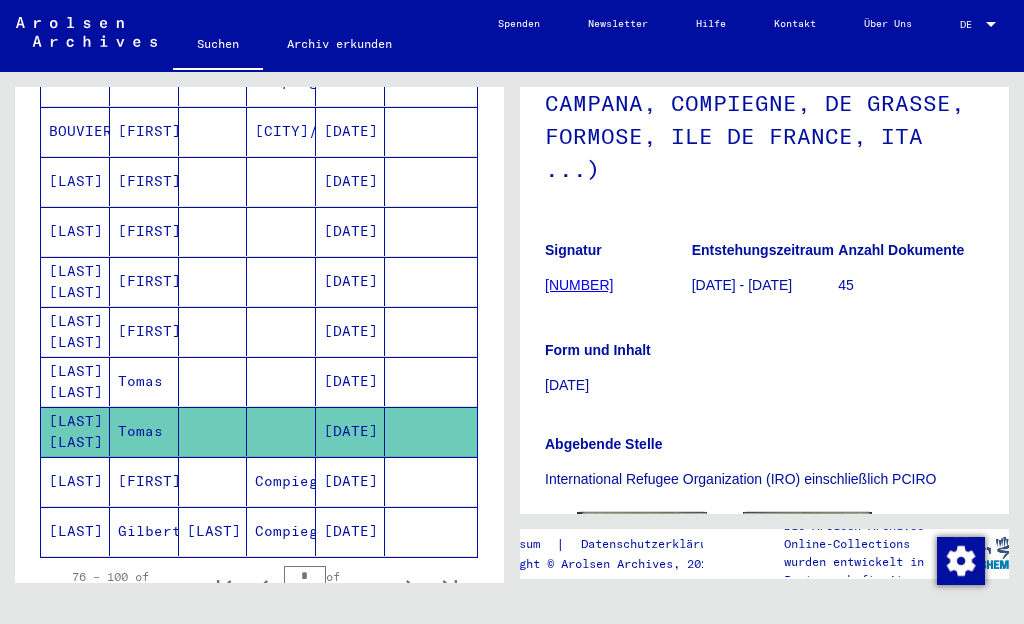 scroll, scrollTop: 0, scrollLeft: 0, axis: both 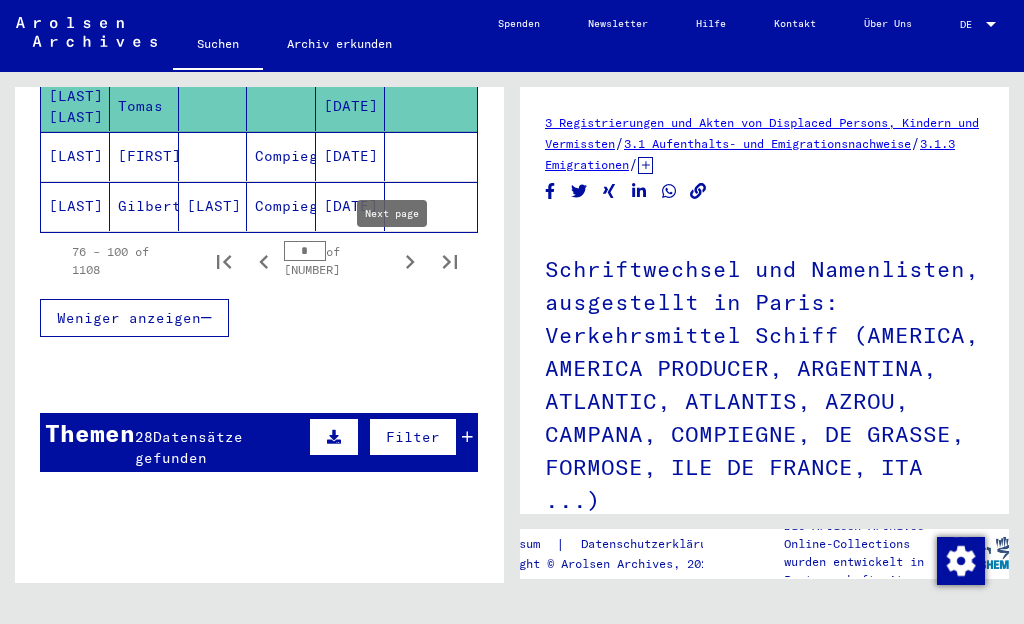 click 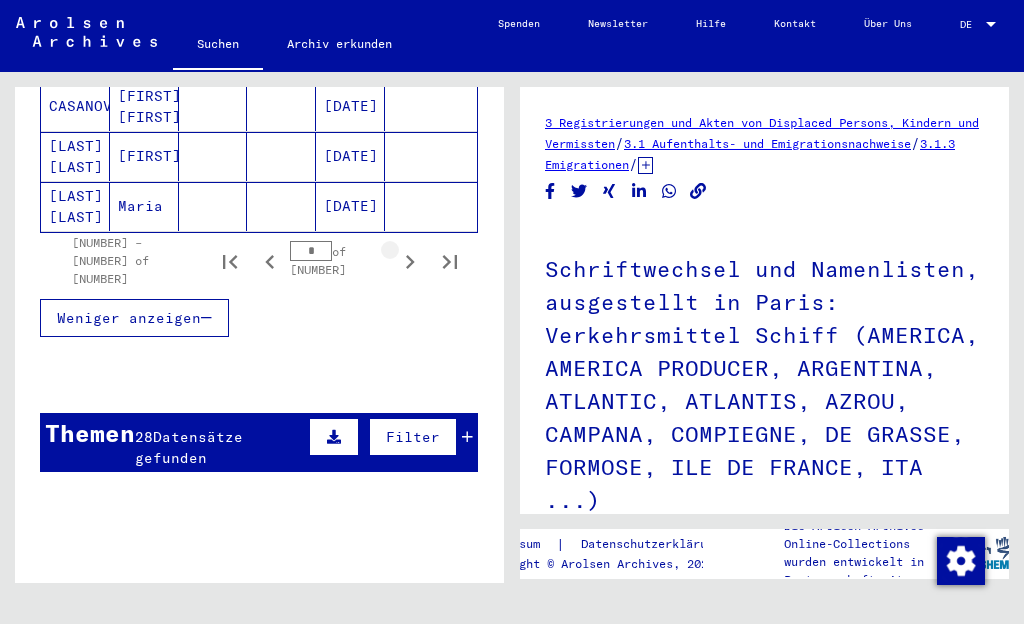 click 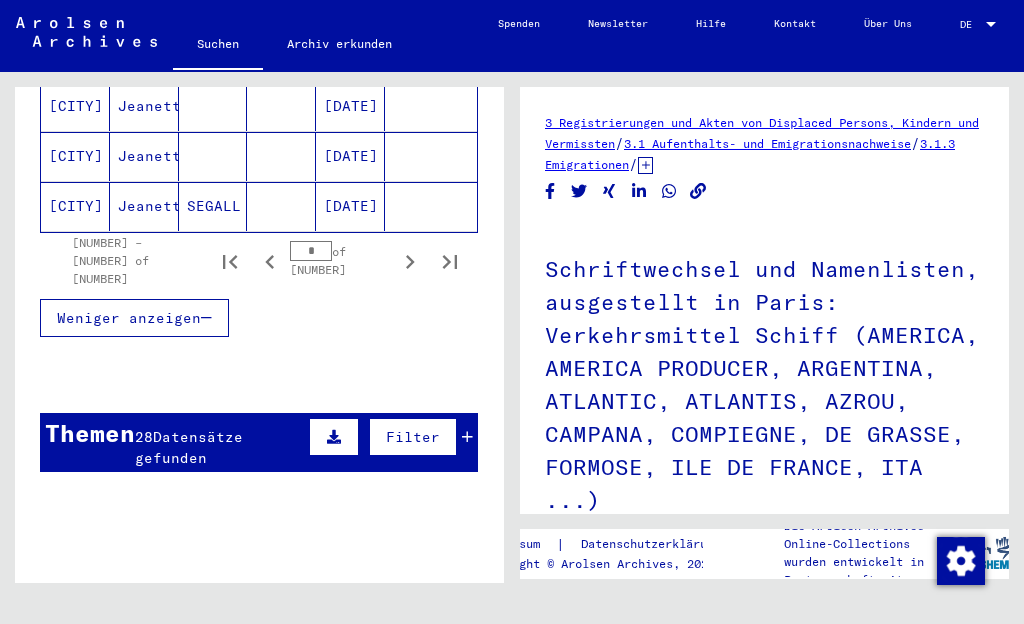 click 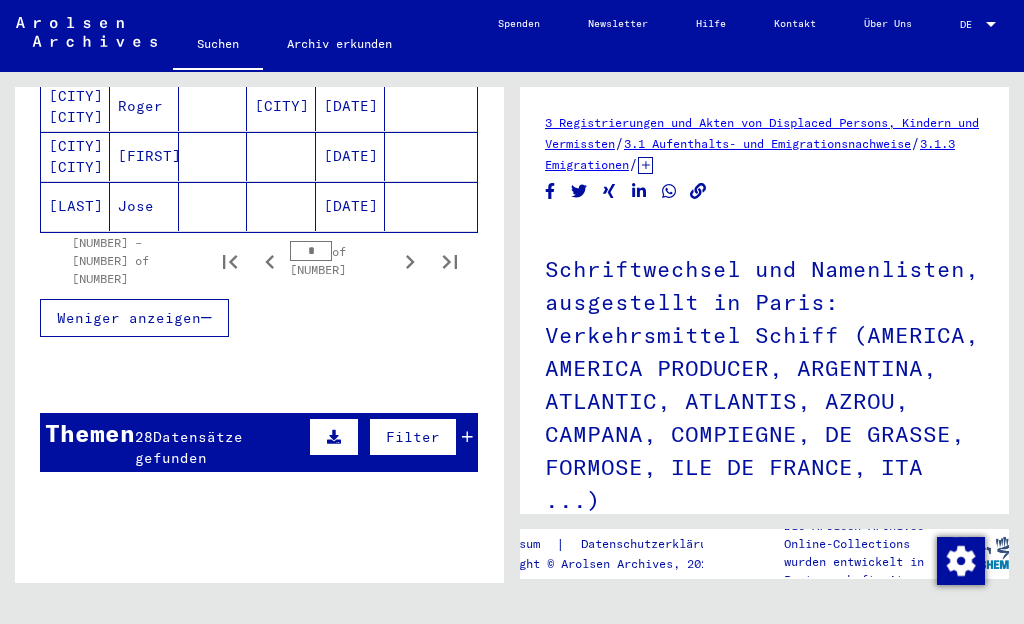click on "[LAST]" 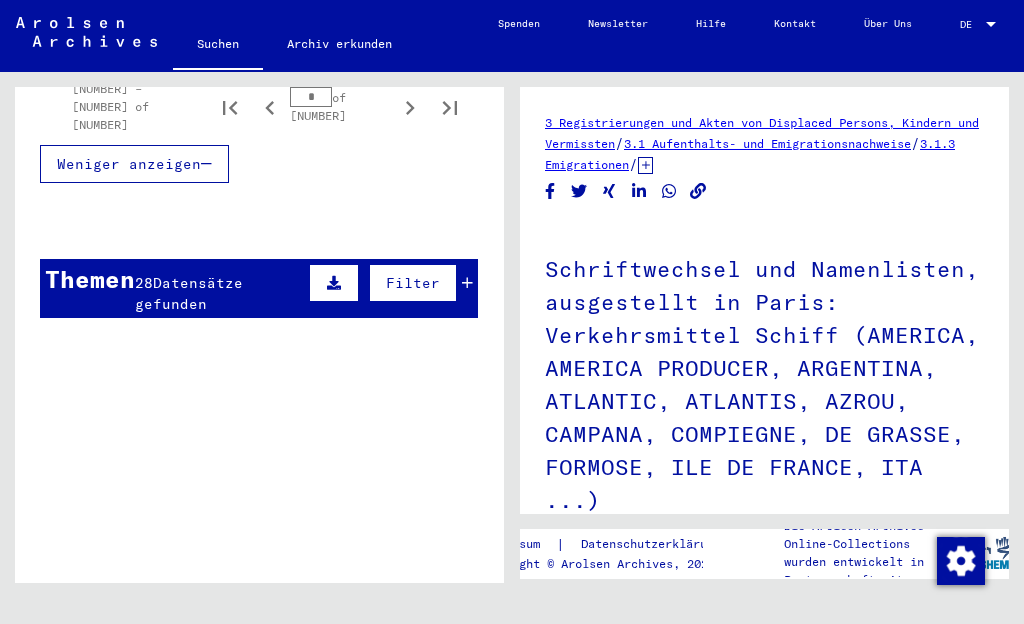 scroll, scrollTop: 1630, scrollLeft: 0, axis: vertical 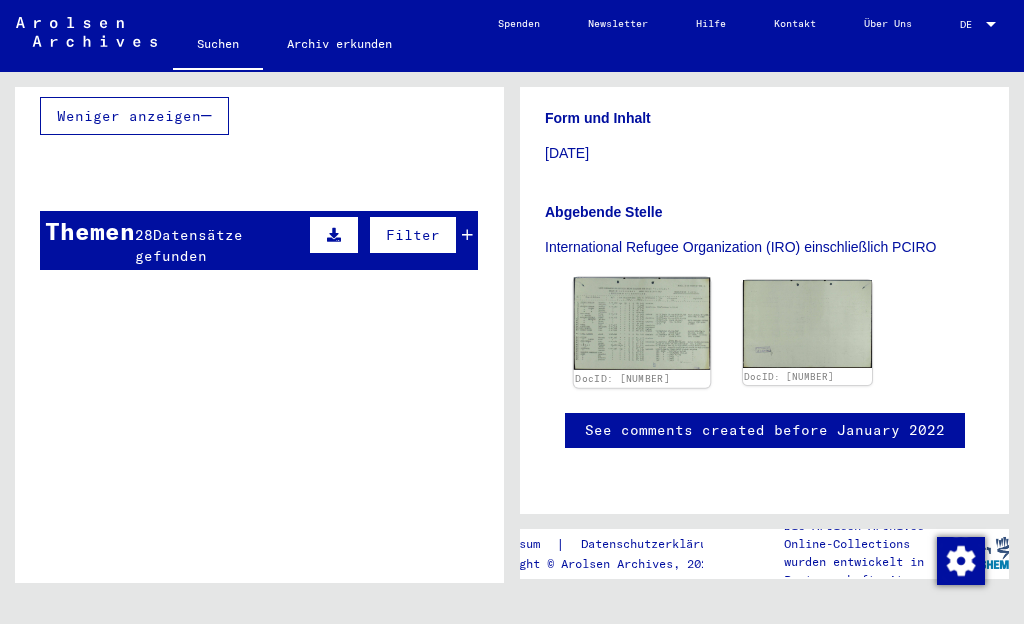 click 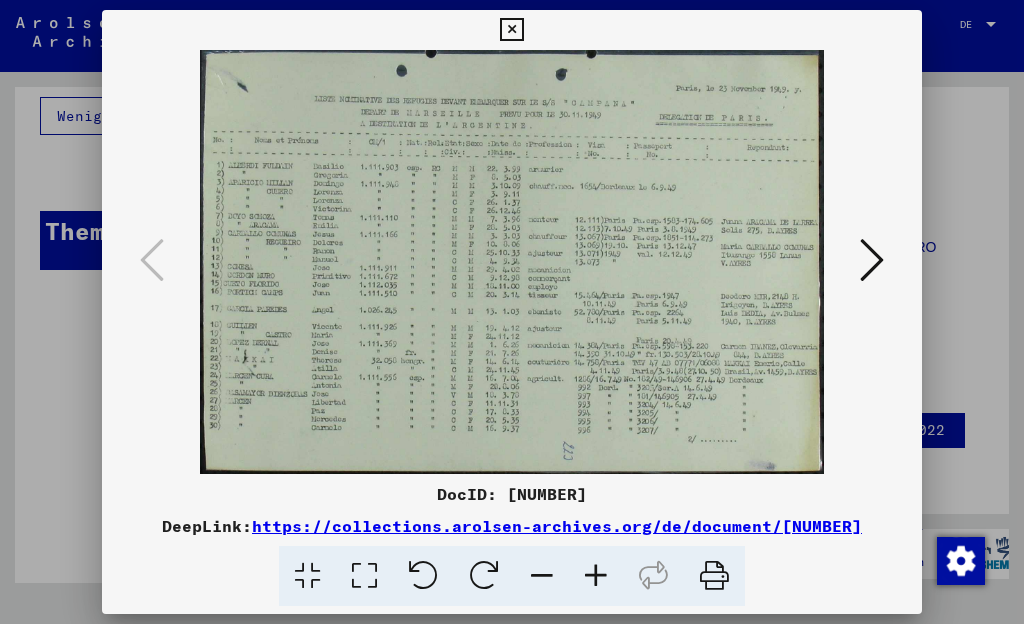 click at bounding box center [872, 260] 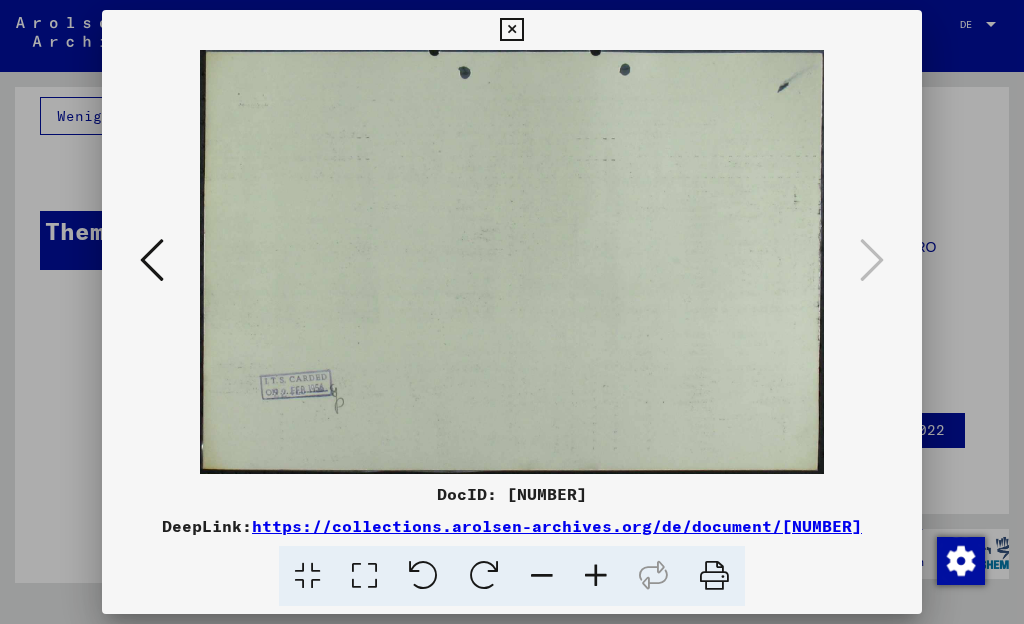 click at bounding box center (152, 260) 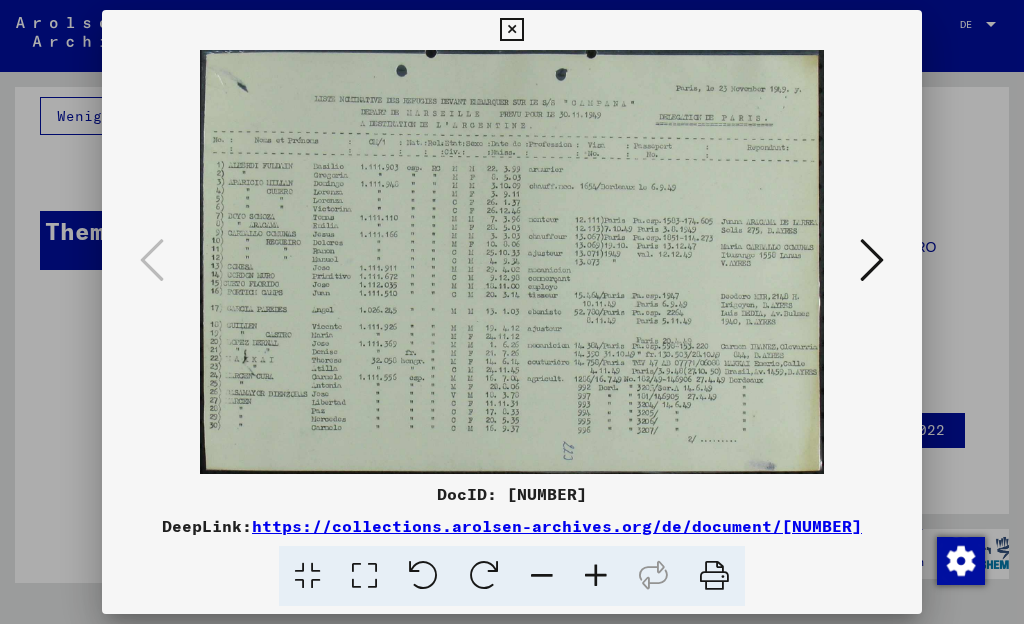 click at bounding box center [511, 30] 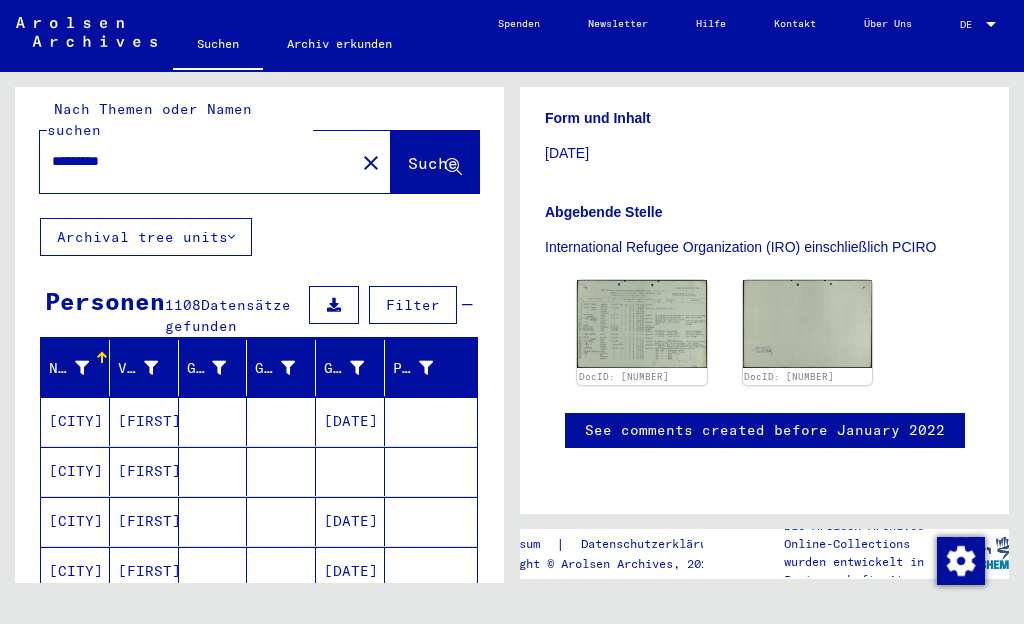 scroll, scrollTop: 0, scrollLeft: 0, axis: both 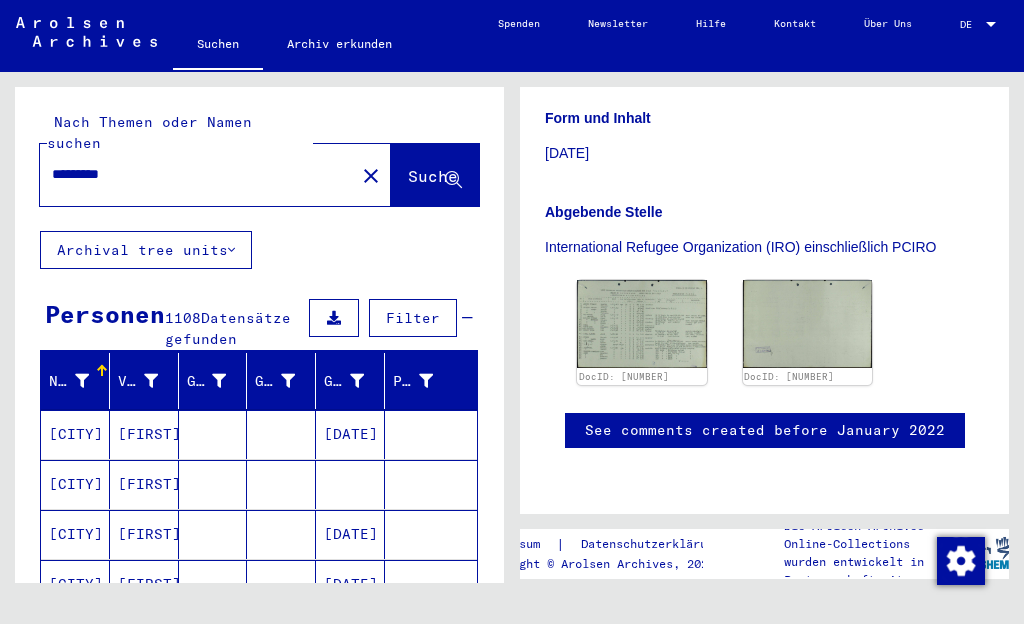 click on "Archival tree units" 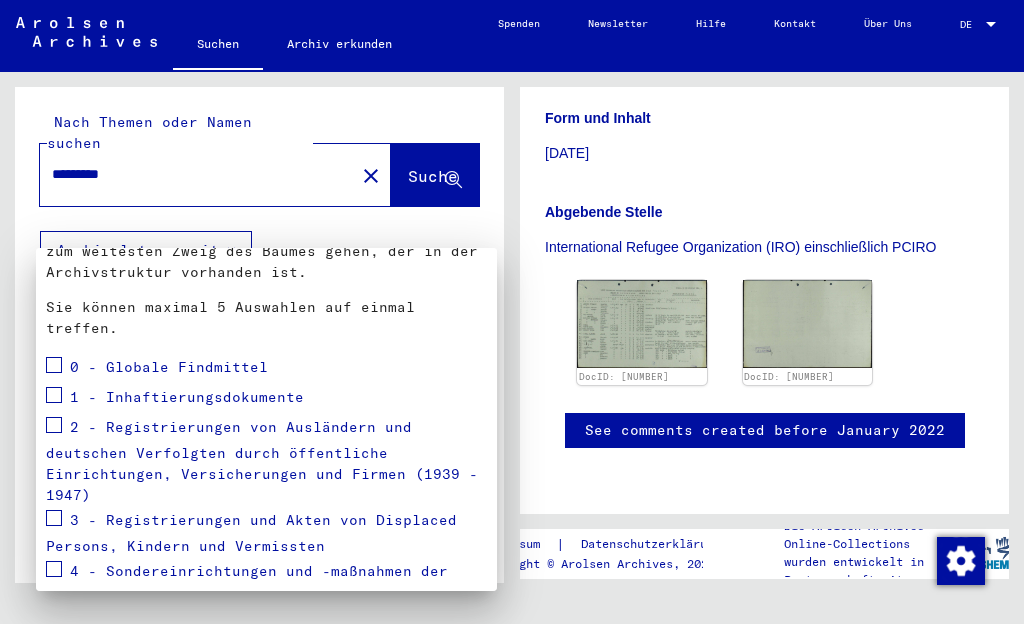 scroll, scrollTop: 194, scrollLeft: 0, axis: vertical 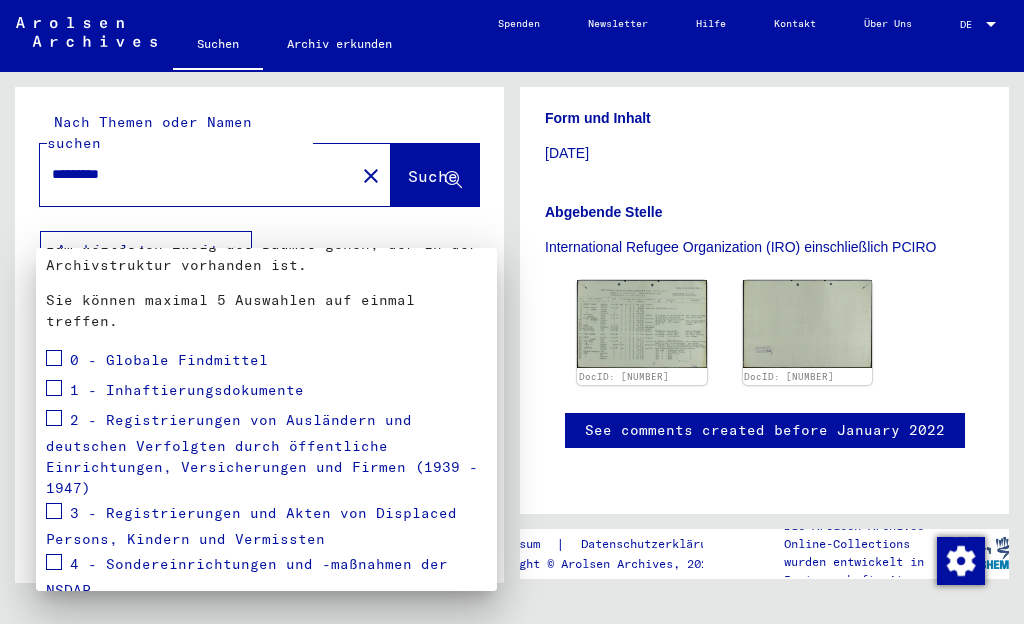 click at bounding box center (54, 388) 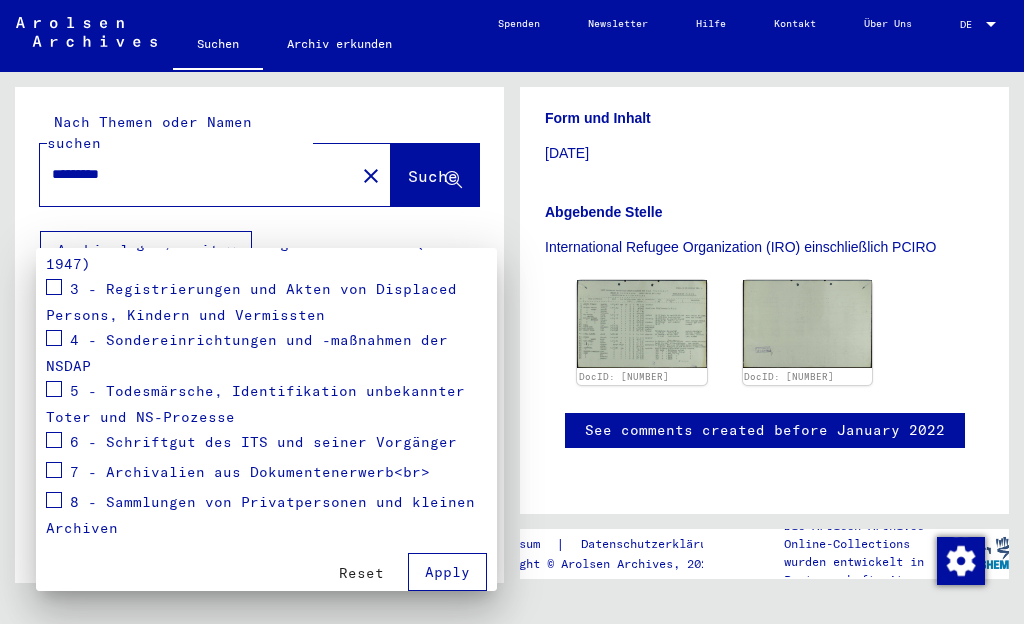 scroll, scrollTop: 428, scrollLeft: 0, axis: vertical 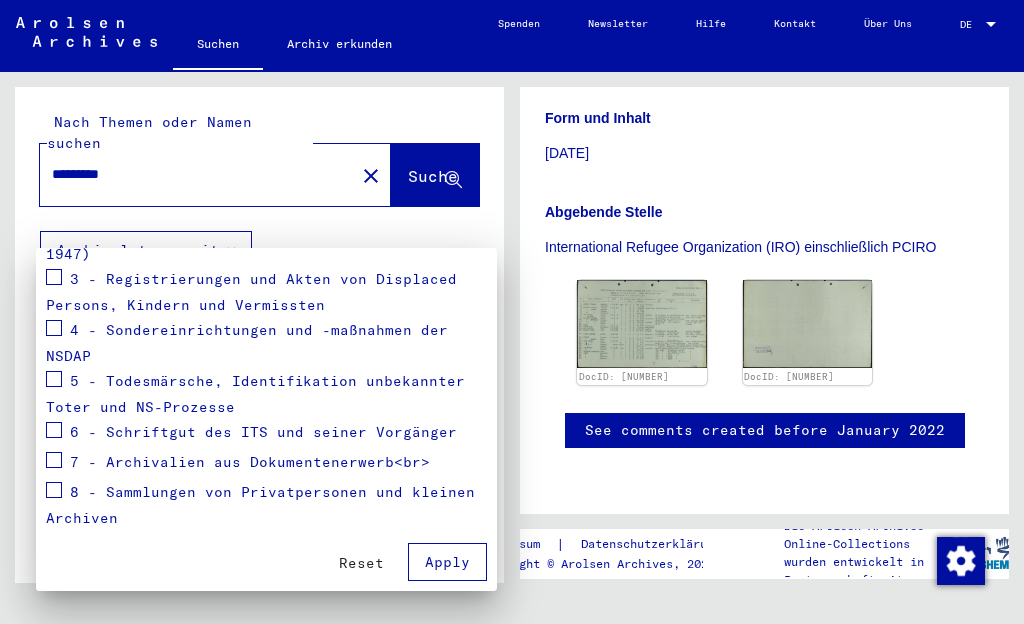 click on "Apply" at bounding box center (447, 562) 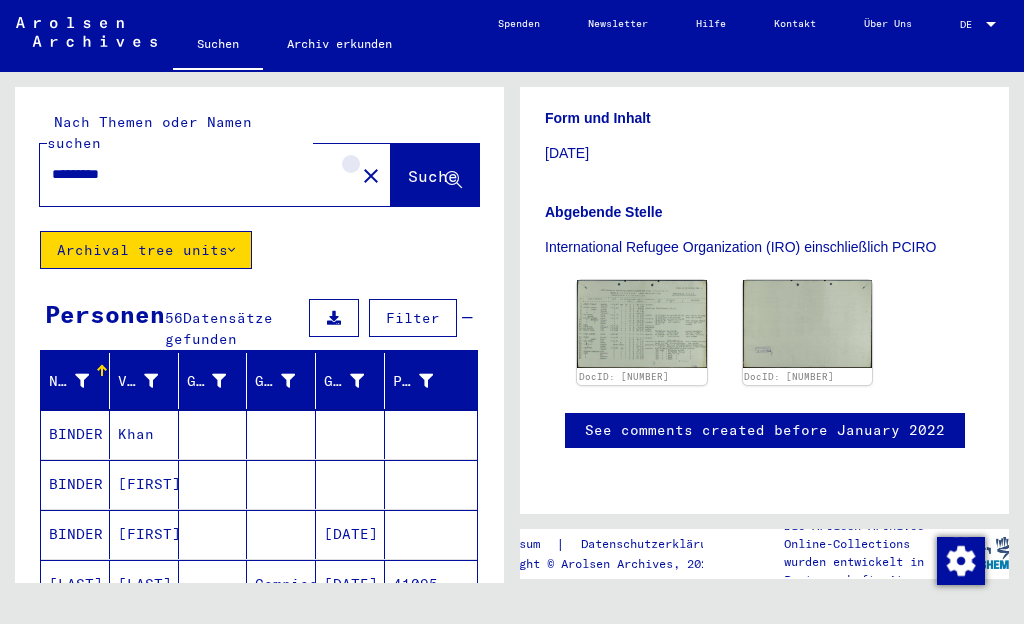 click on "close" 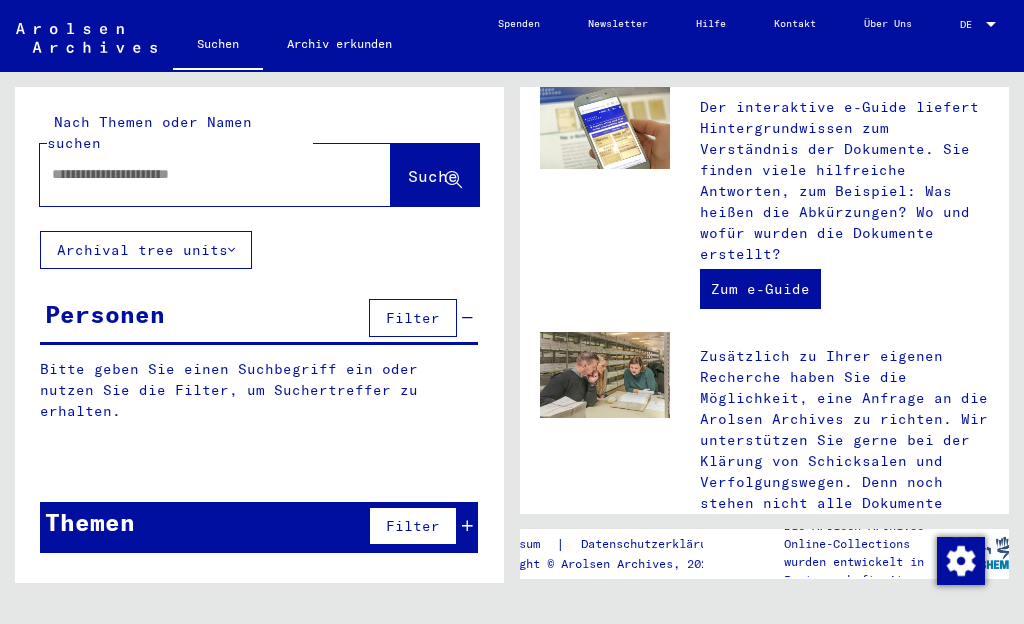 scroll, scrollTop: 0, scrollLeft: 0, axis: both 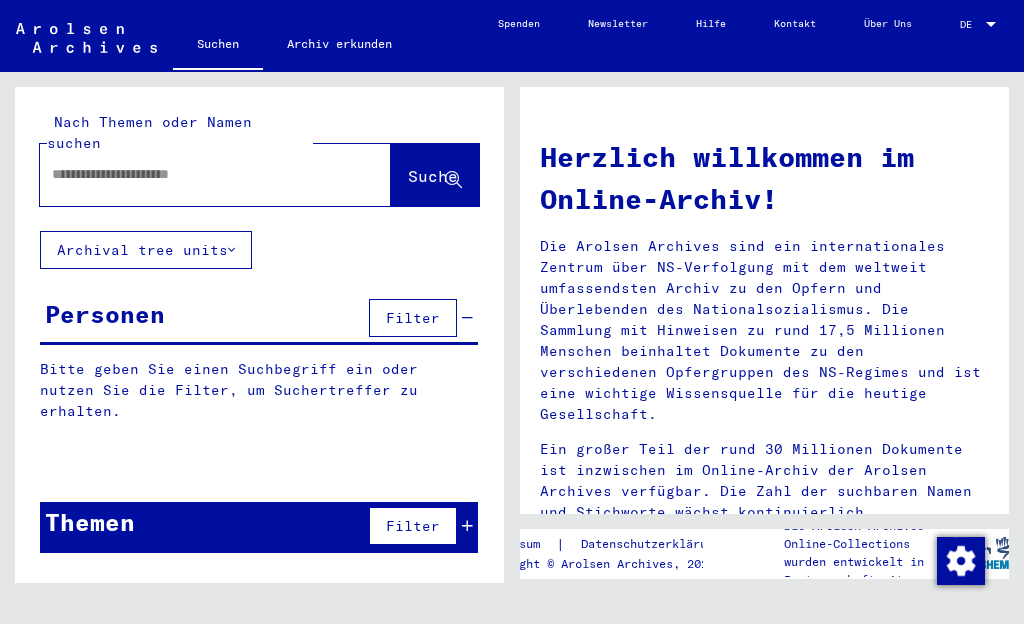 click at bounding box center (191, 174) 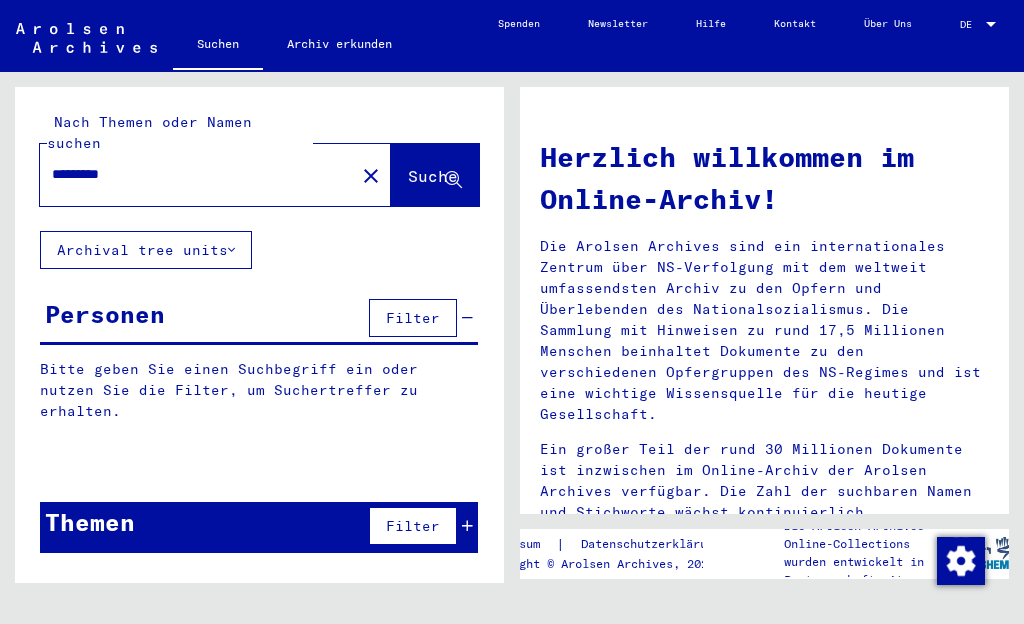 type on "*********" 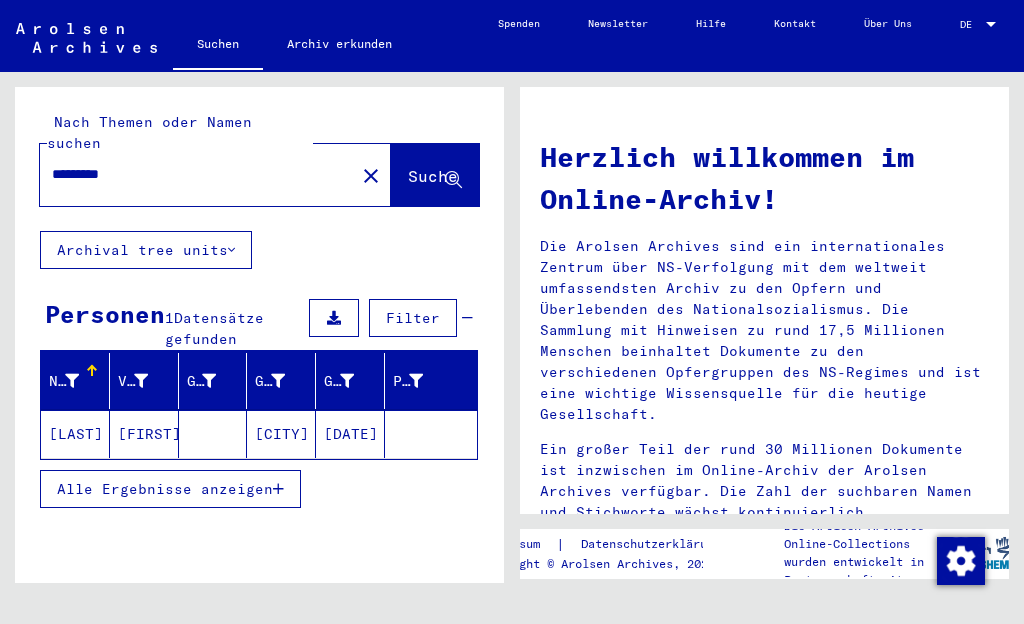 click on "[LAST]" 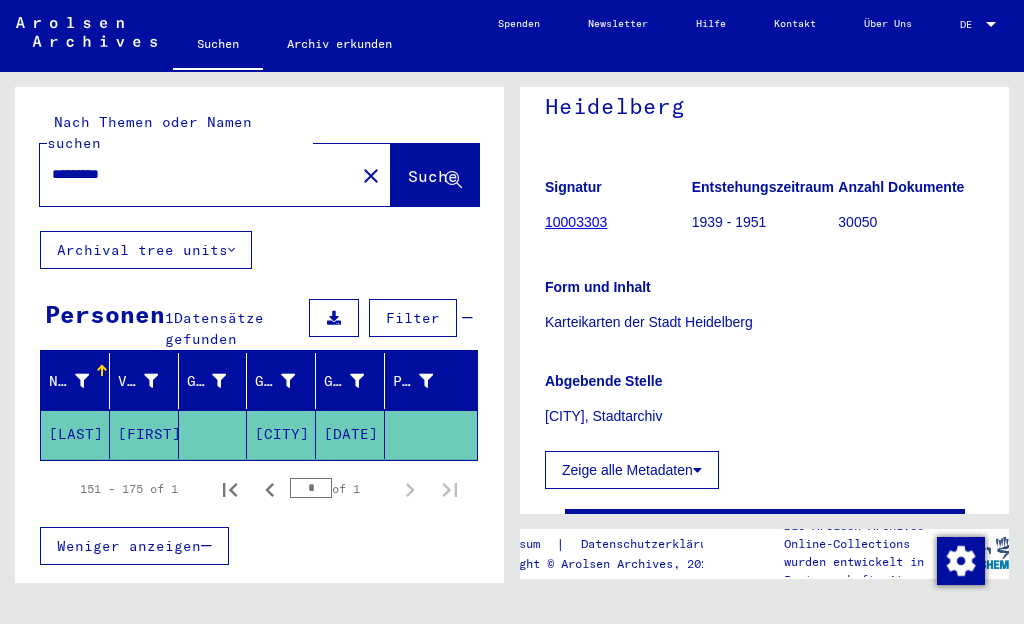 scroll, scrollTop: 223, scrollLeft: 0, axis: vertical 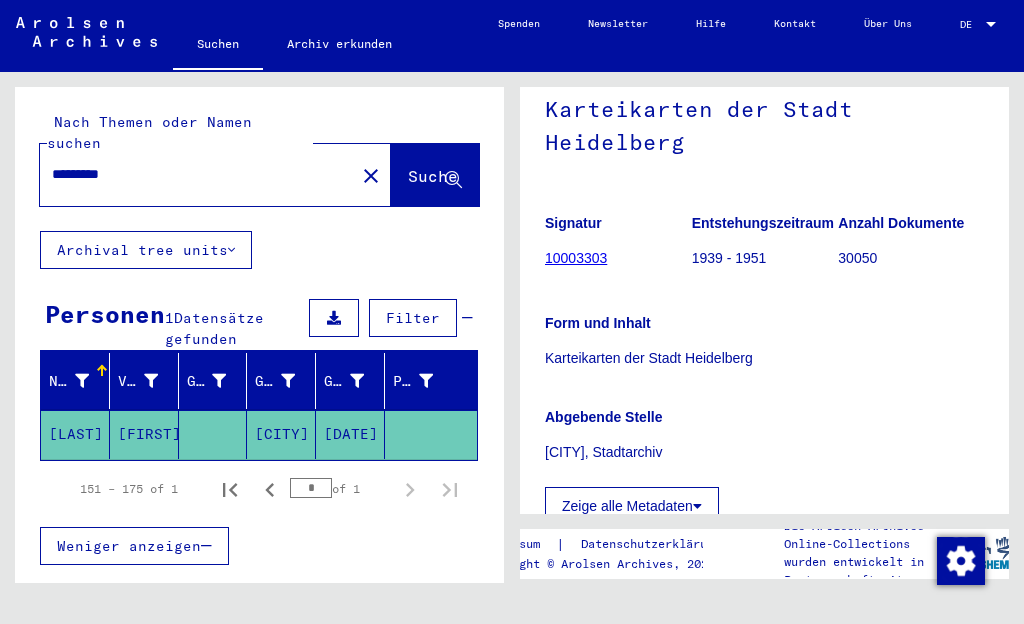 click on "10003303" 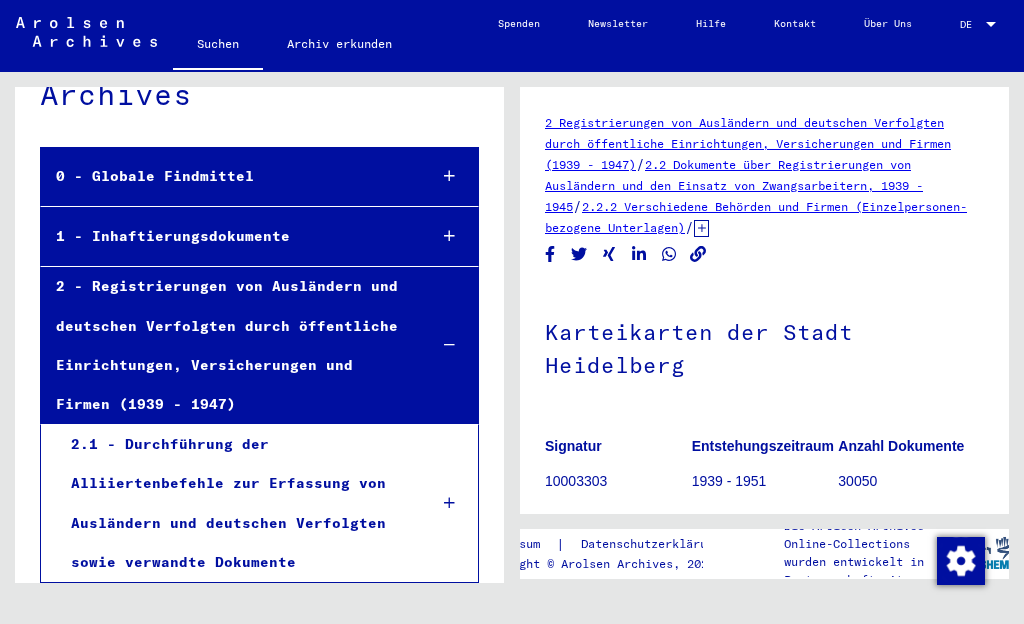 scroll, scrollTop: 0, scrollLeft: 0, axis: both 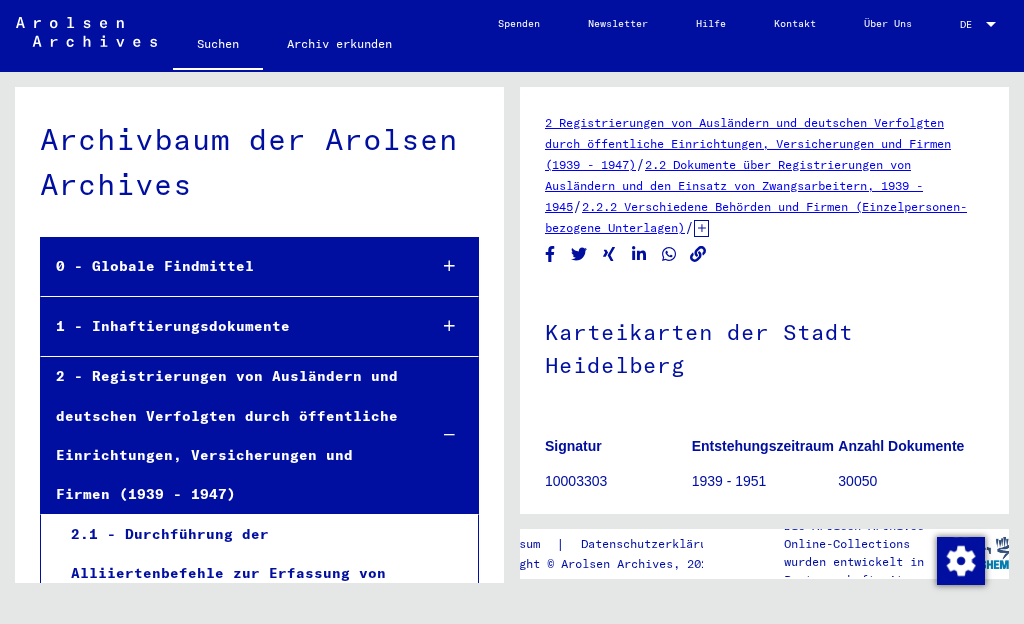 click on "1 - Inhaftierungsdokumente" at bounding box center (226, 326) 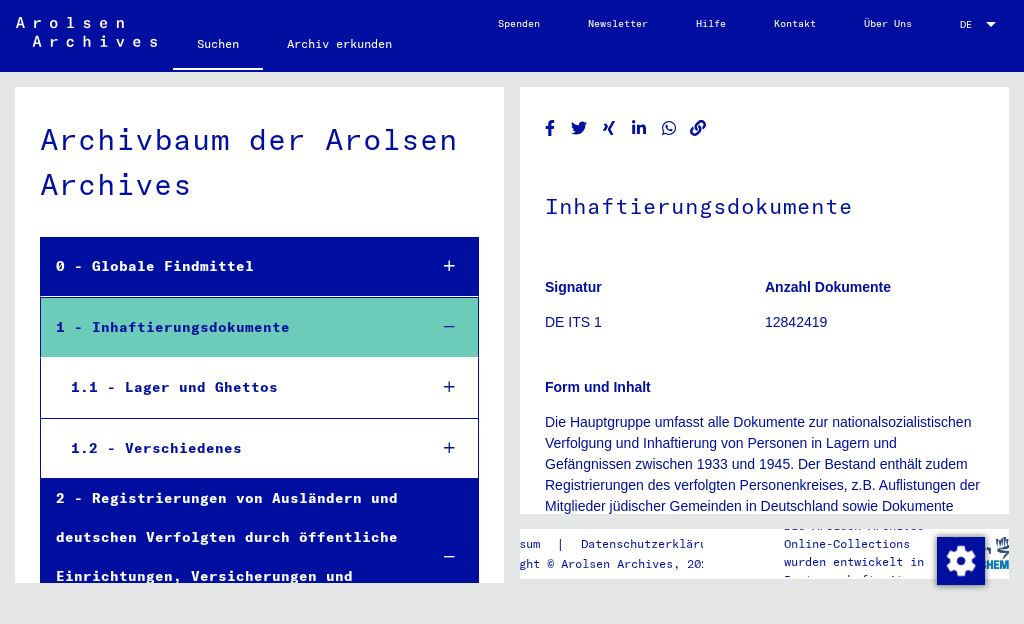 click on "1.1 - Lager und Ghettos" at bounding box center [234, 387] 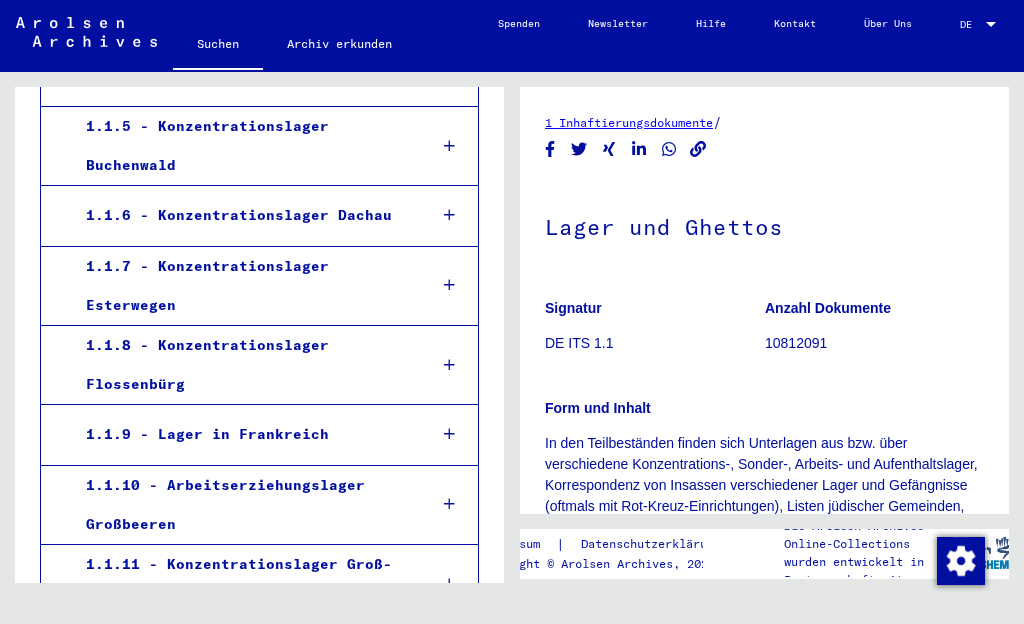 scroll, scrollTop: 677, scrollLeft: 0, axis: vertical 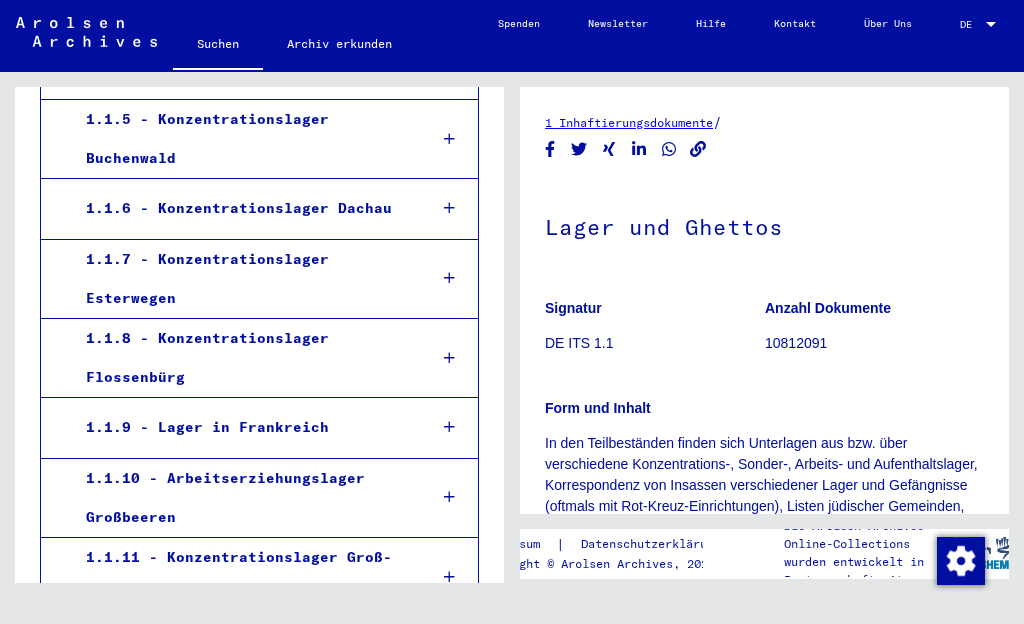 click on "1.1.9 - Lager in Frankreich" at bounding box center (241, 427) 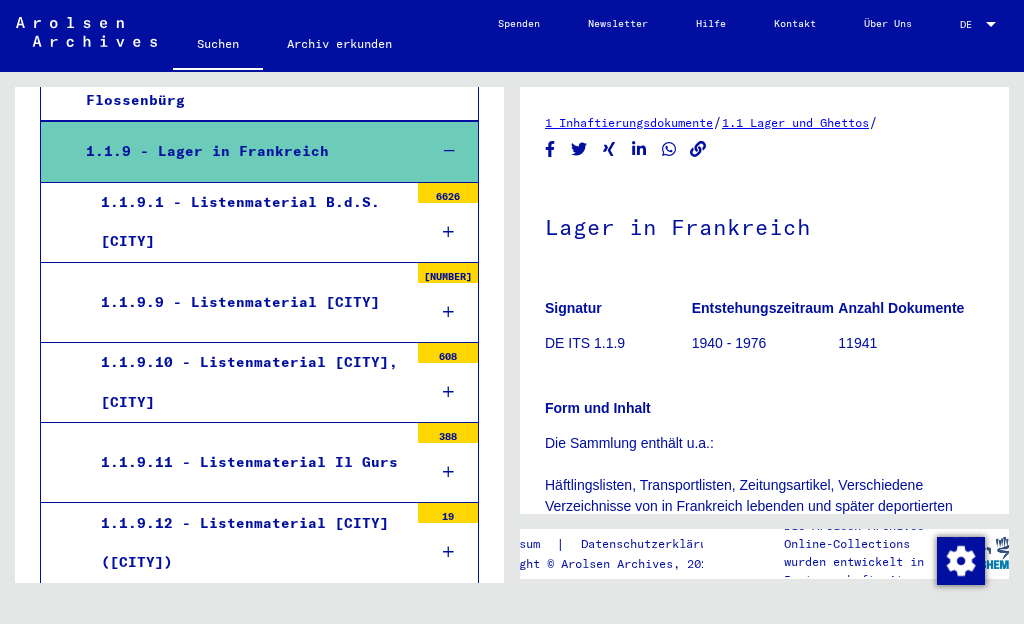 scroll, scrollTop: 957, scrollLeft: 0, axis: vertical 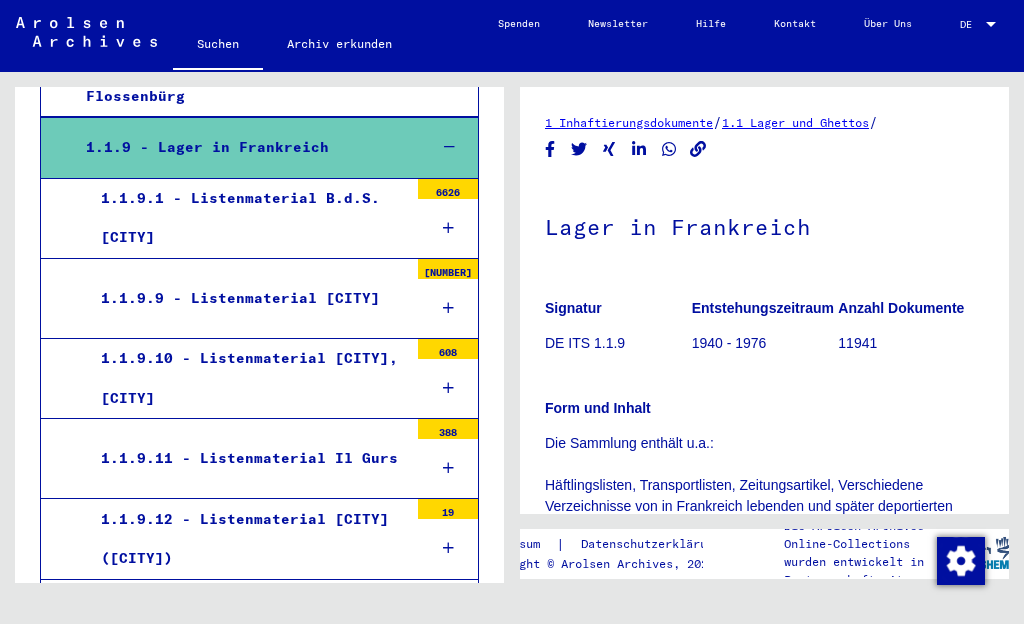 click at bounding box center [448, 548] 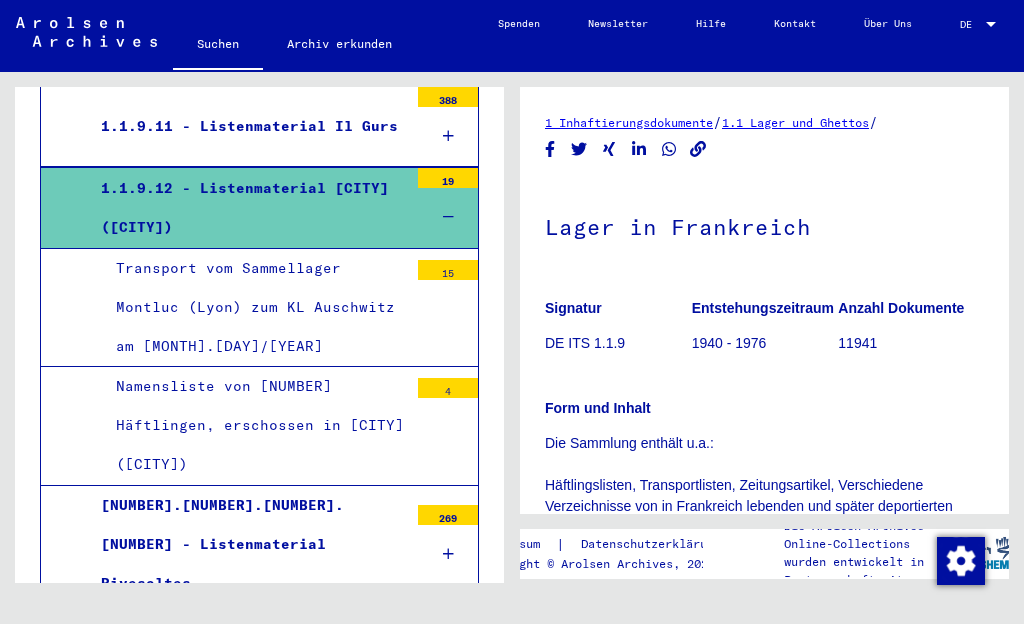scroll, scrollTop: 1281, scrollLeft: 0, axis: vertical 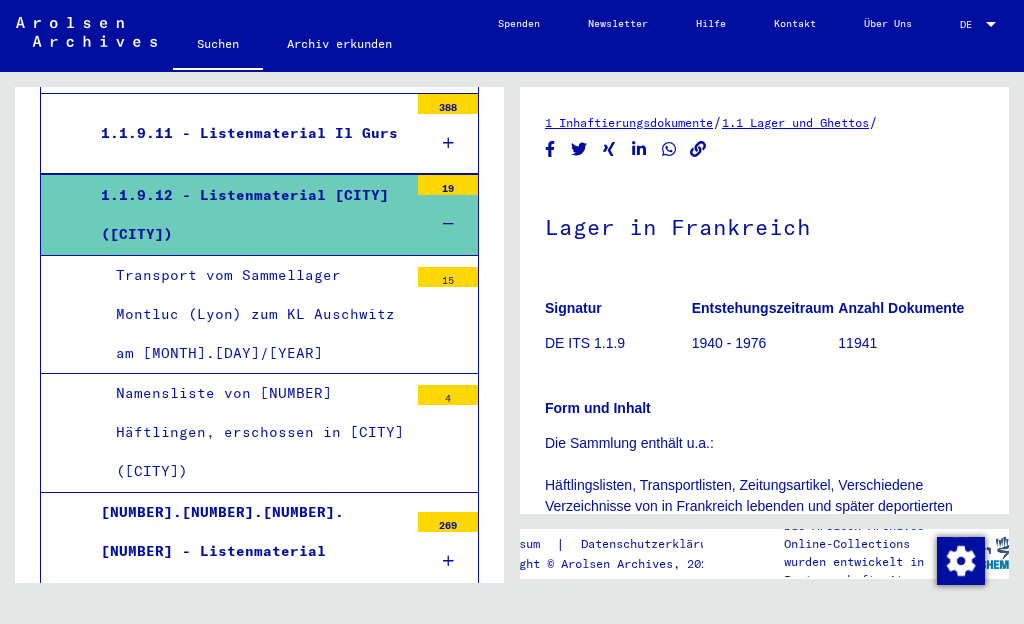 click on "Namensliste von [NUMBER] Häftlingen, erschossen in [CITY] ([CITY])" at bounding box center [254, 433] 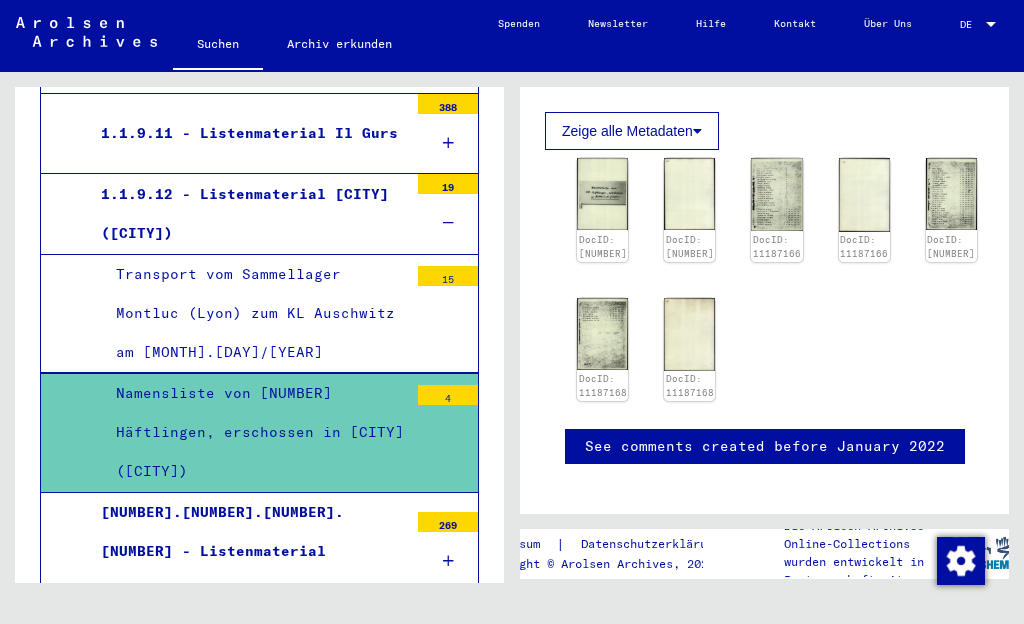 scroll, scrollTop: 540, scrollLeft: 0, axis: vertical 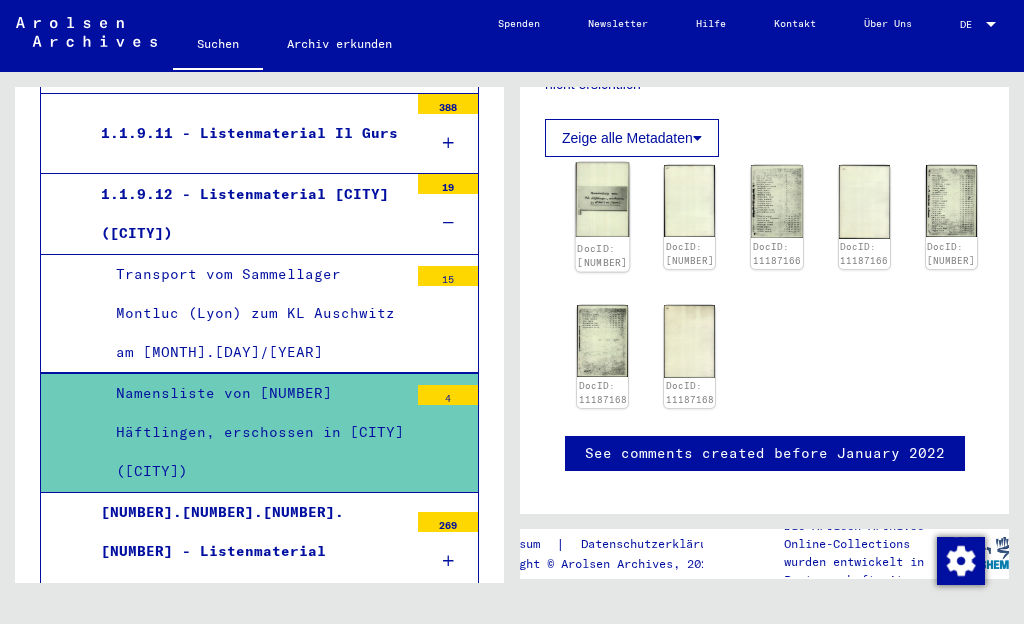 click 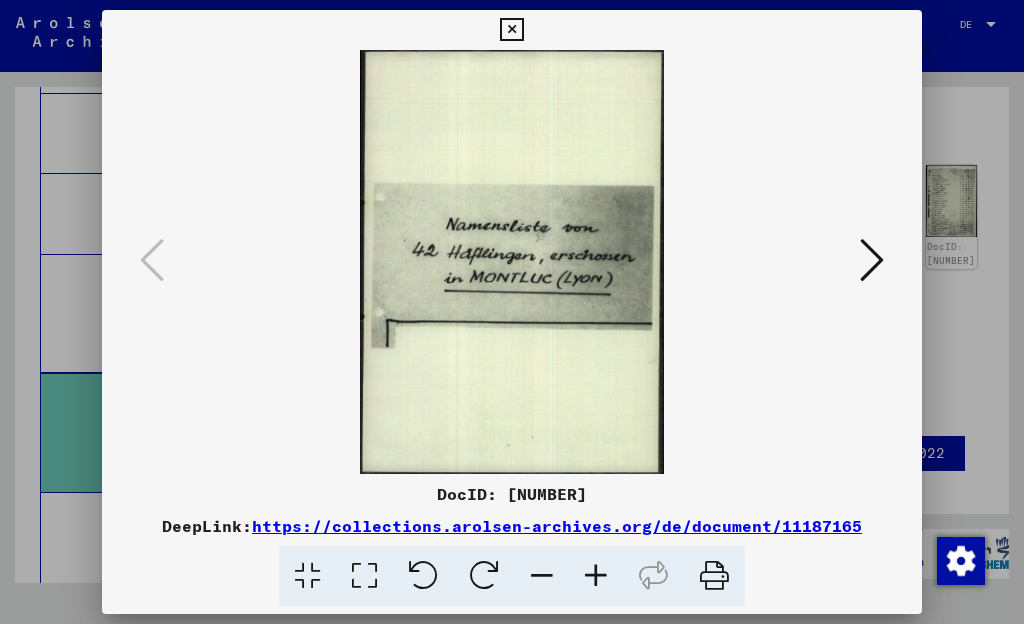 click at bounding box center (872, 260) 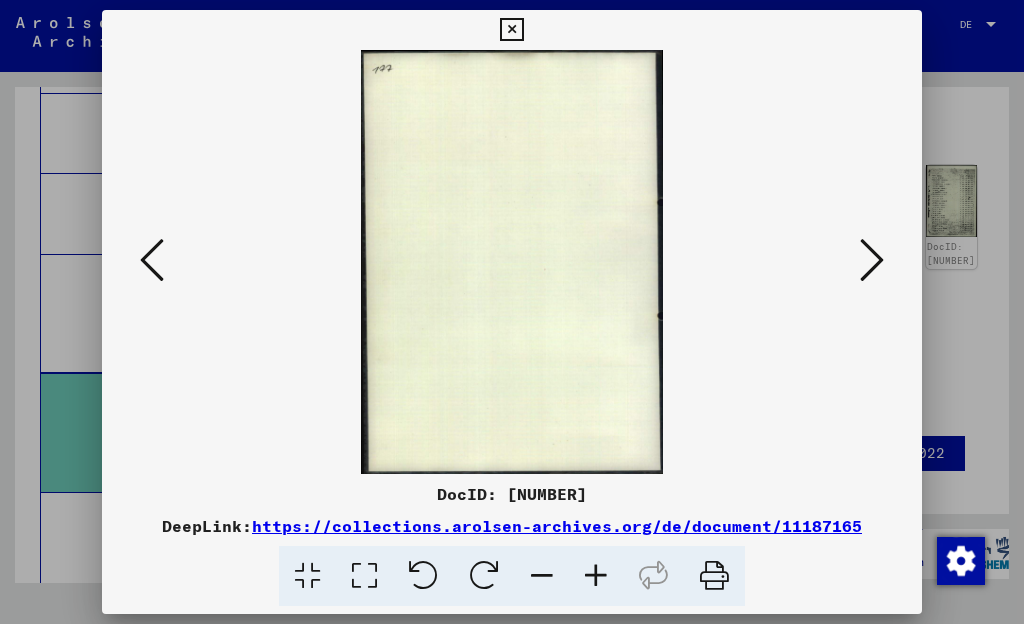 click at bounding box center (872, 260) 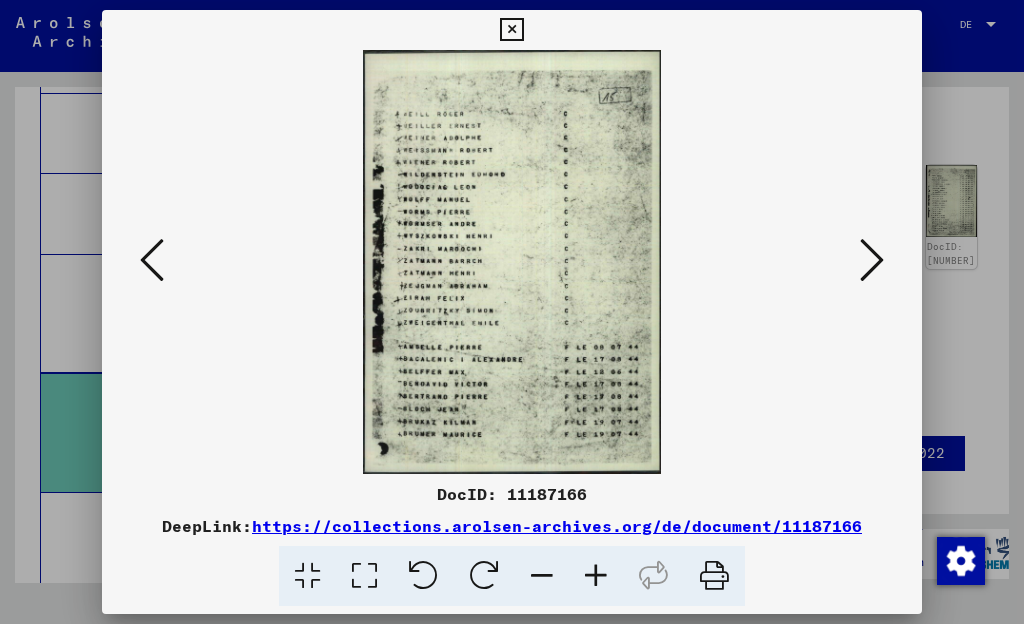 click at bounding box center (872, 260) 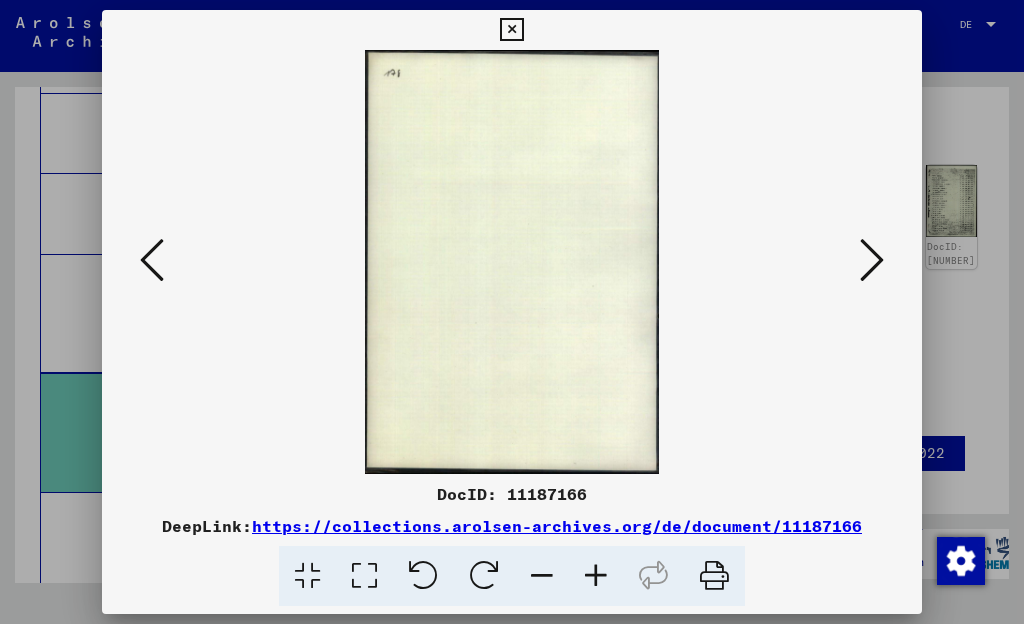click at bounding box center (872, 260) 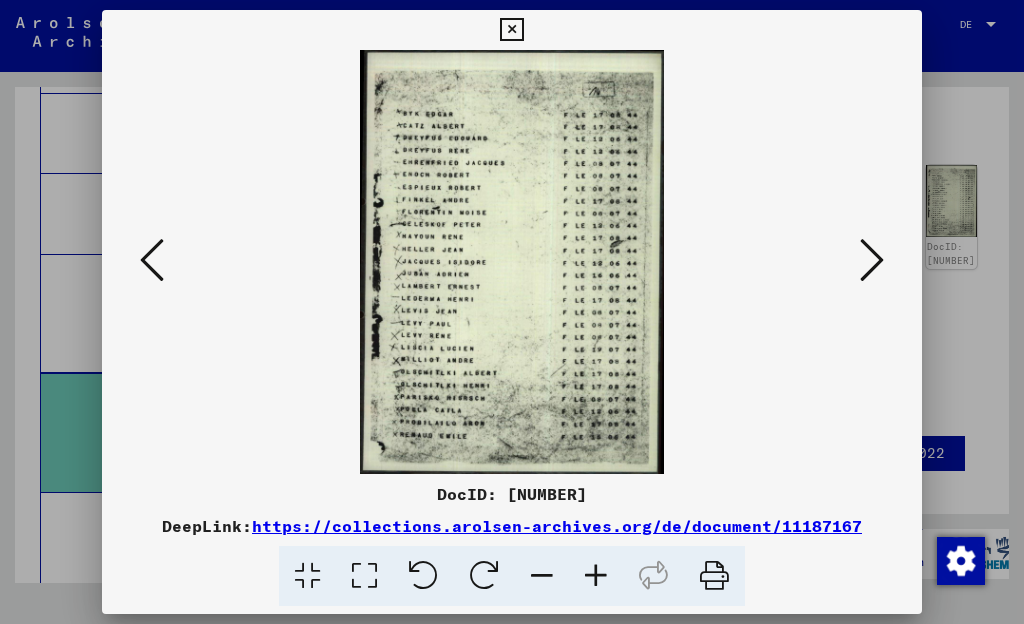 click at bounding box center [872, 260] 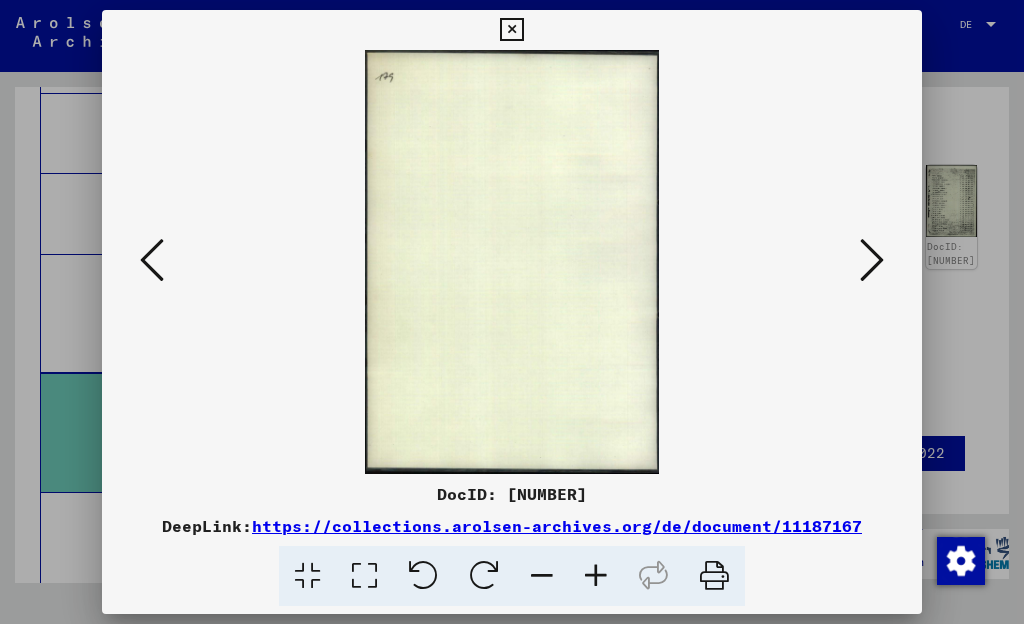 click at bounding box center [872, 260] 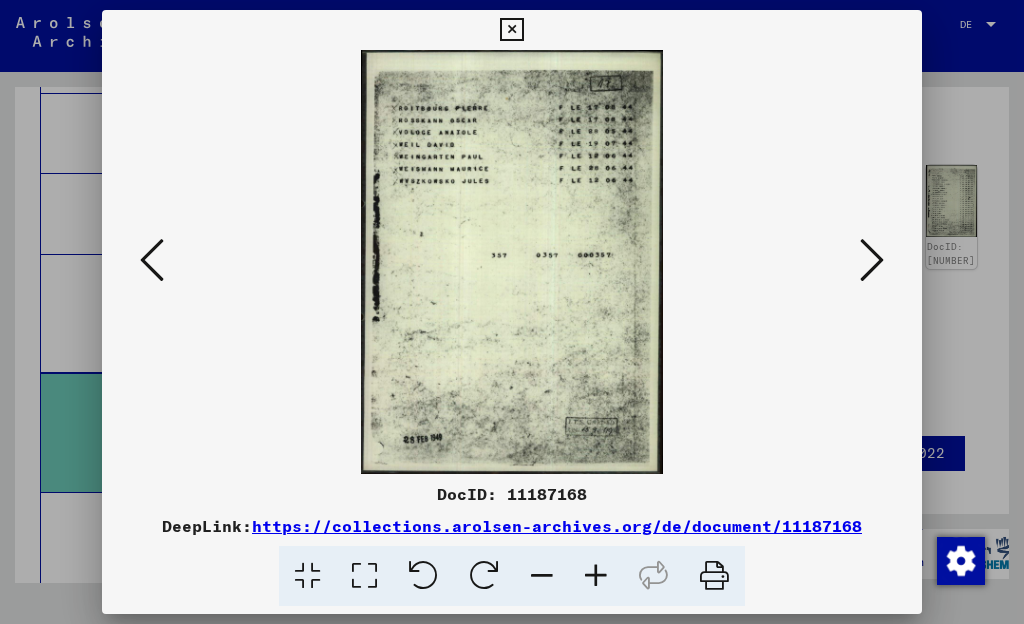 click at bounding box center (872, 260) 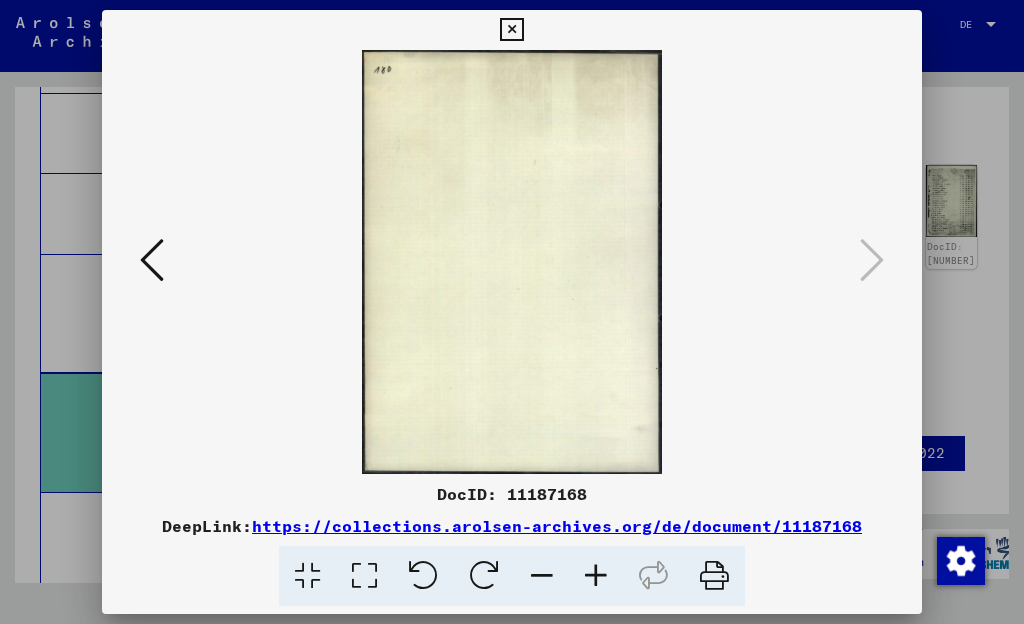 click at bounding box center (511, 30) 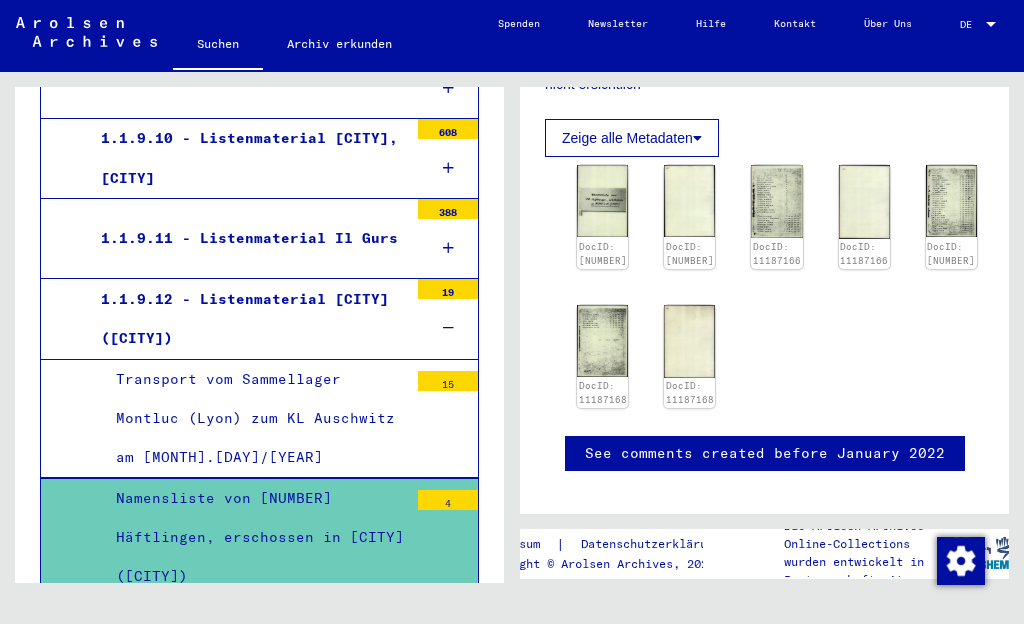 scroll, scrollTop: 1173, scrollLeft: 0, axis: vertical 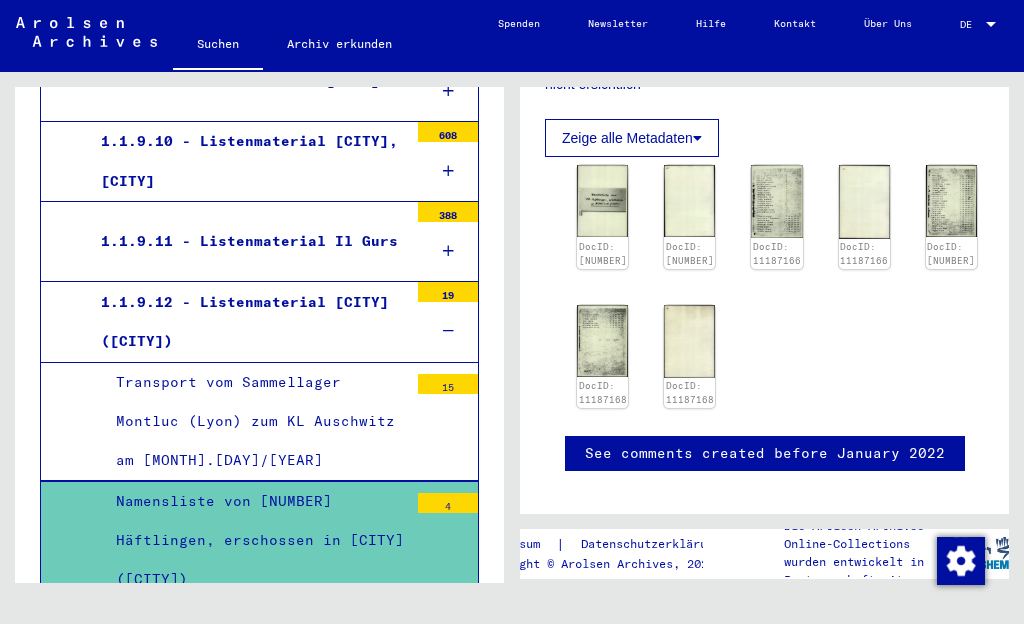 click at bounding box center [448, 331] 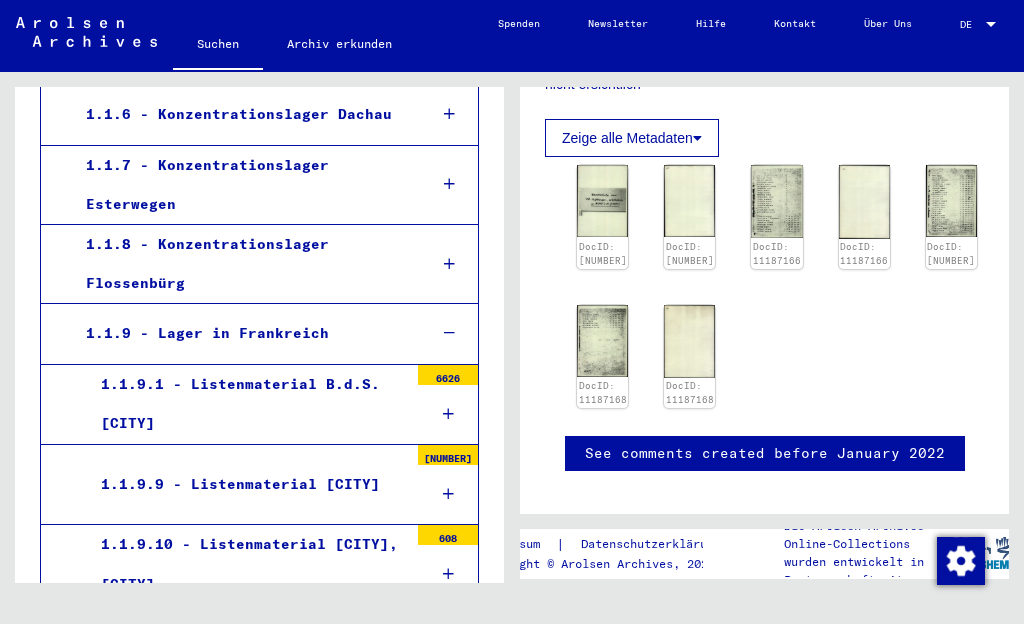 scroll, scrollTop: 769, scrollLeft: 0, axis: vertical 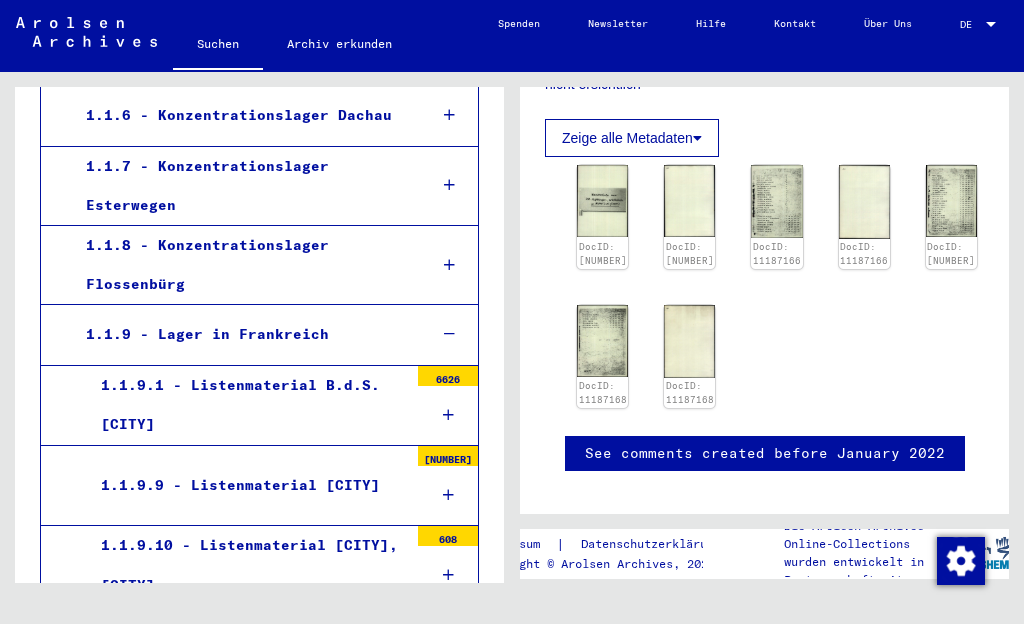click at bounding box center [448, 415] 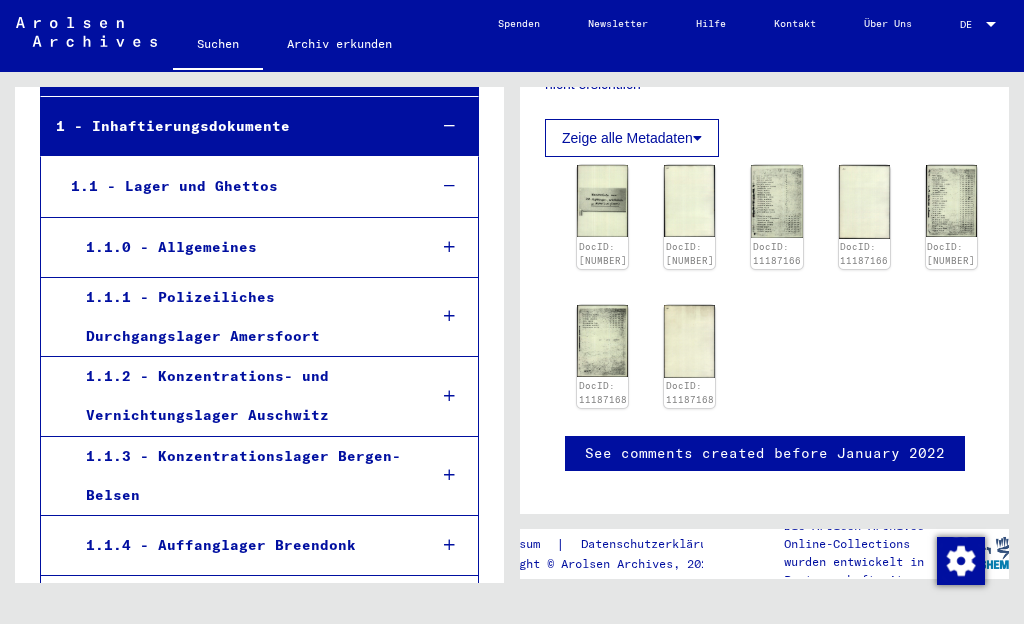scroll, scrollTop: 0, scrollLeft: 0, axis: both 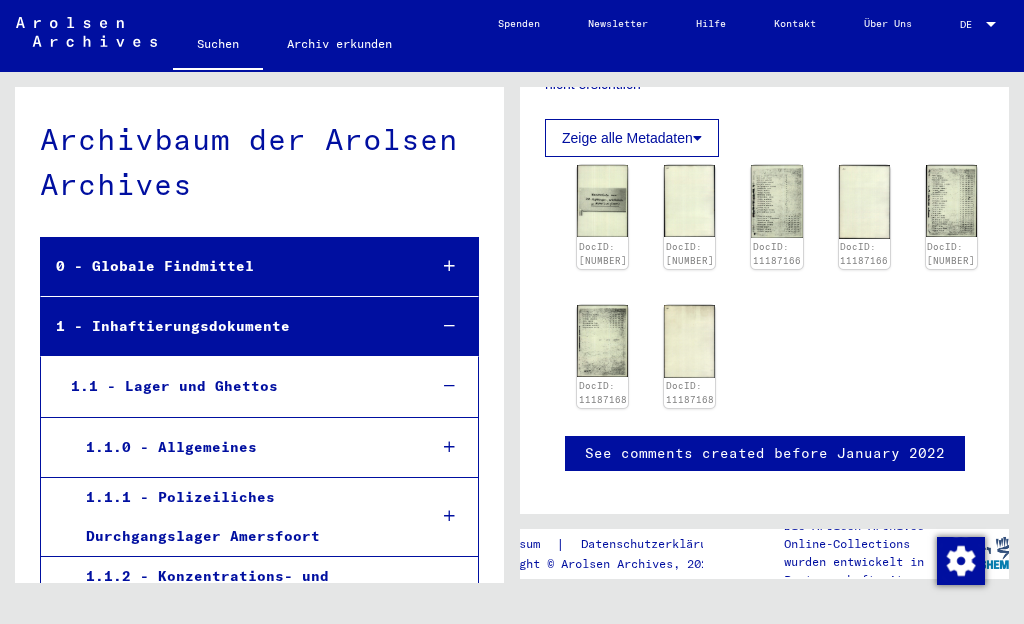 click at bounding box center (449, 326) 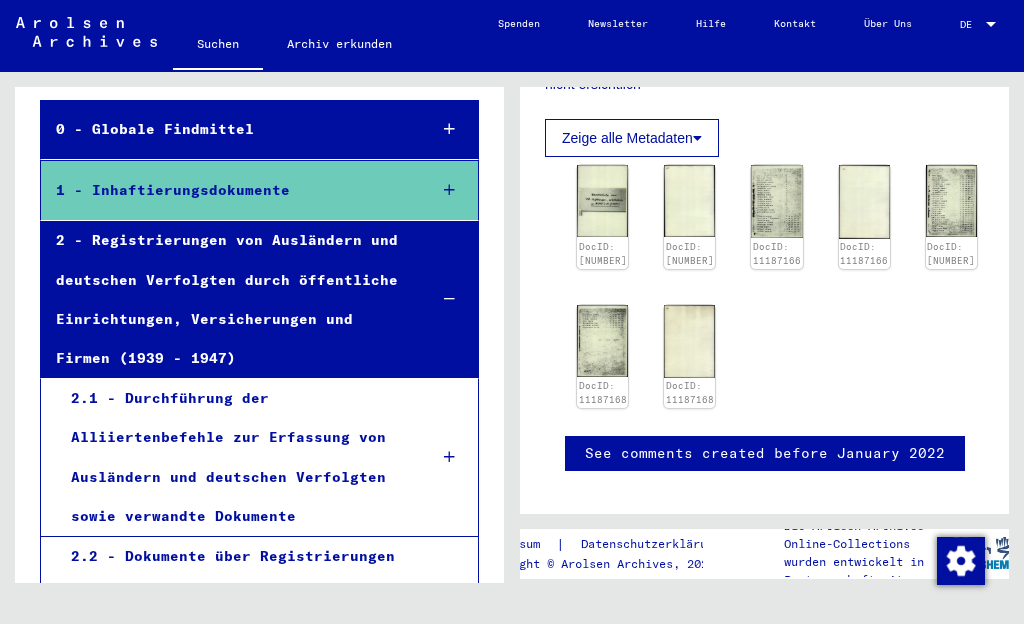 scroll, scrollTop: 166, scrollLeft: 0, axis: vertical 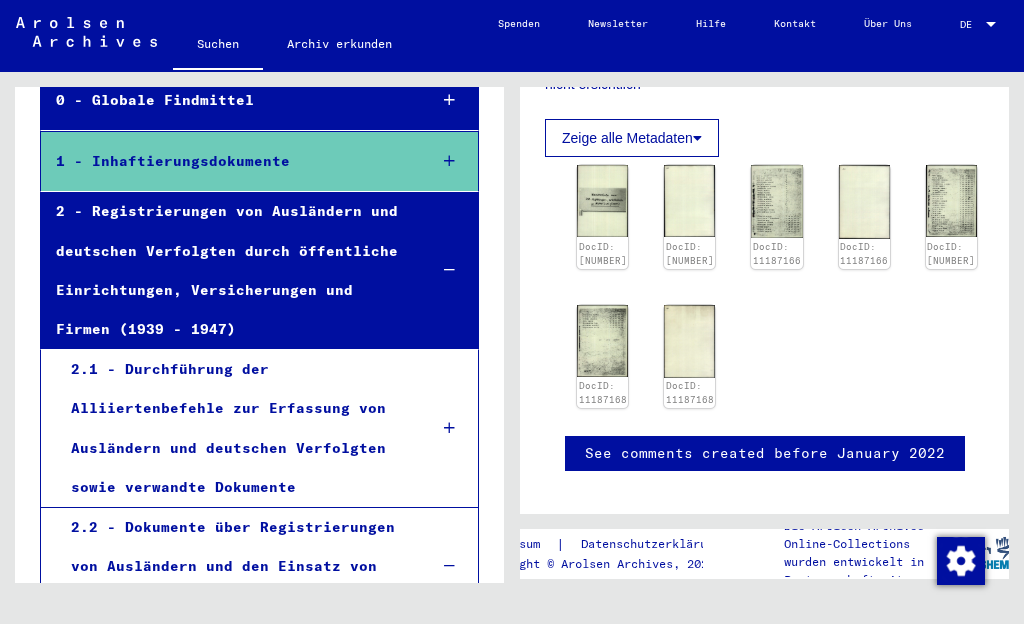 click at bounding box center (450, 428) 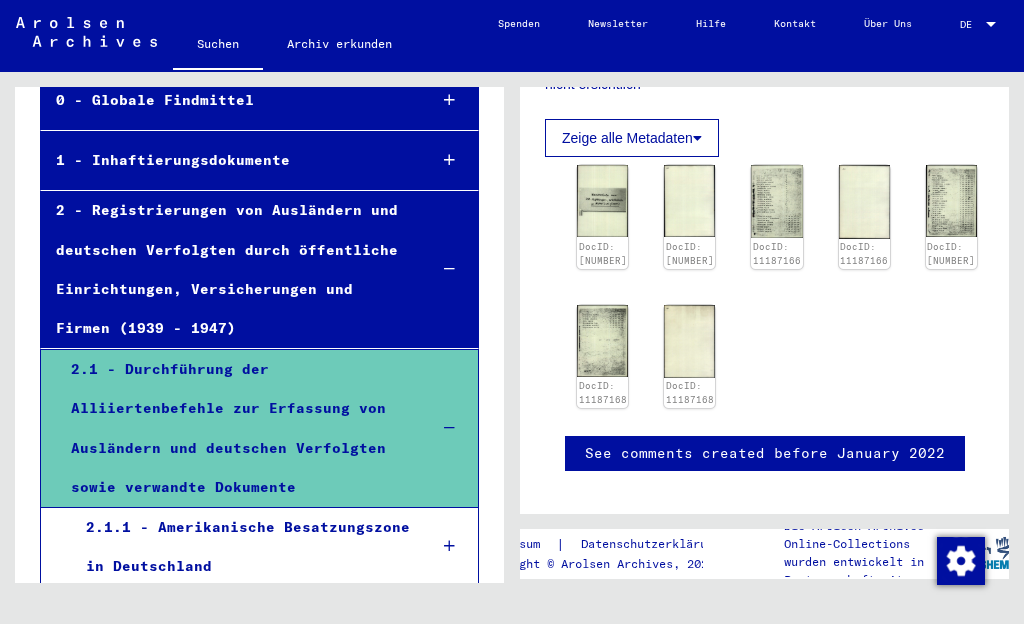 click at bounding box center (449, 546) 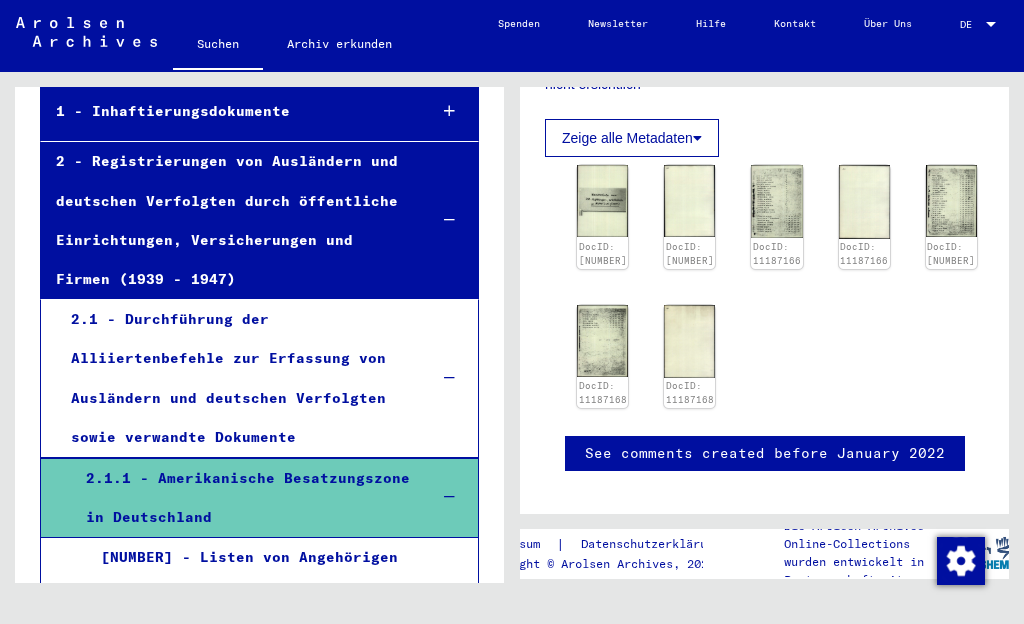 scroll, scrollTop: 209, scrollLeft: 0, axis: vertical 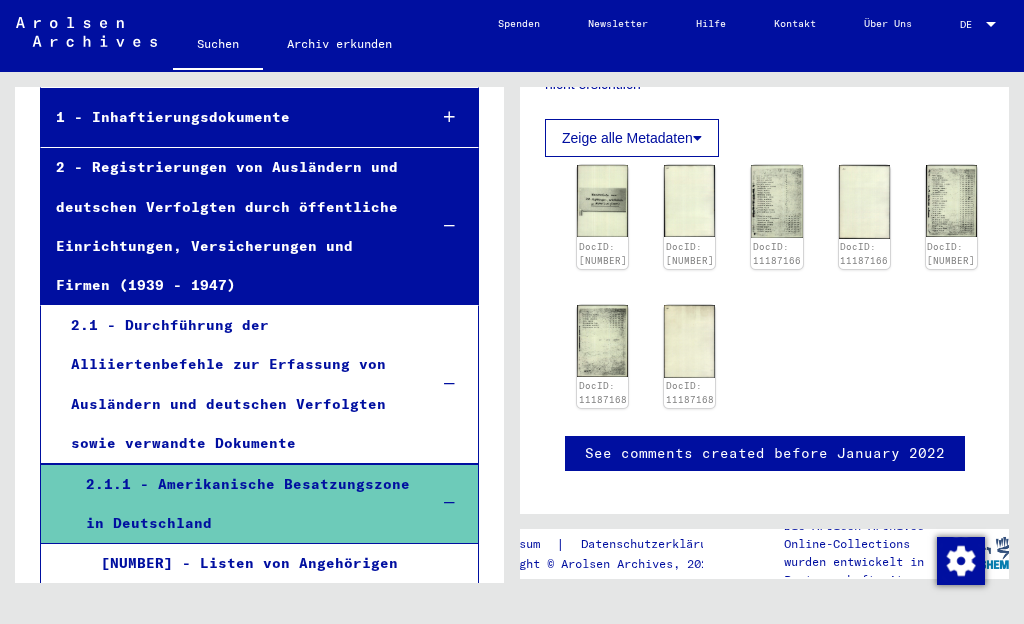 click at bounding box center (449, 226) 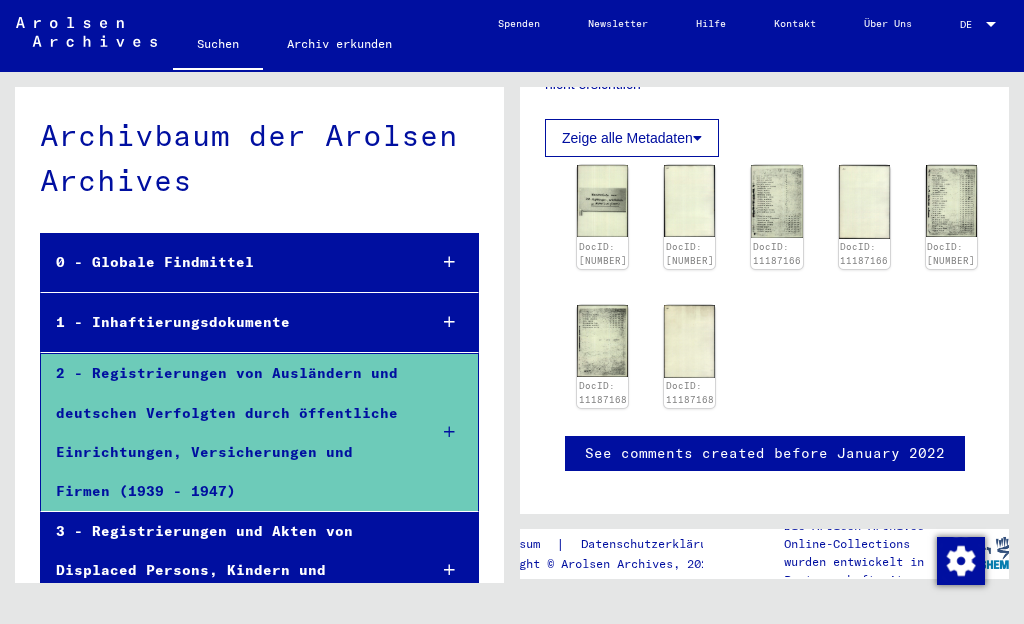 scroll, scrollTop: 0, scrollLeft: 0, axis: both 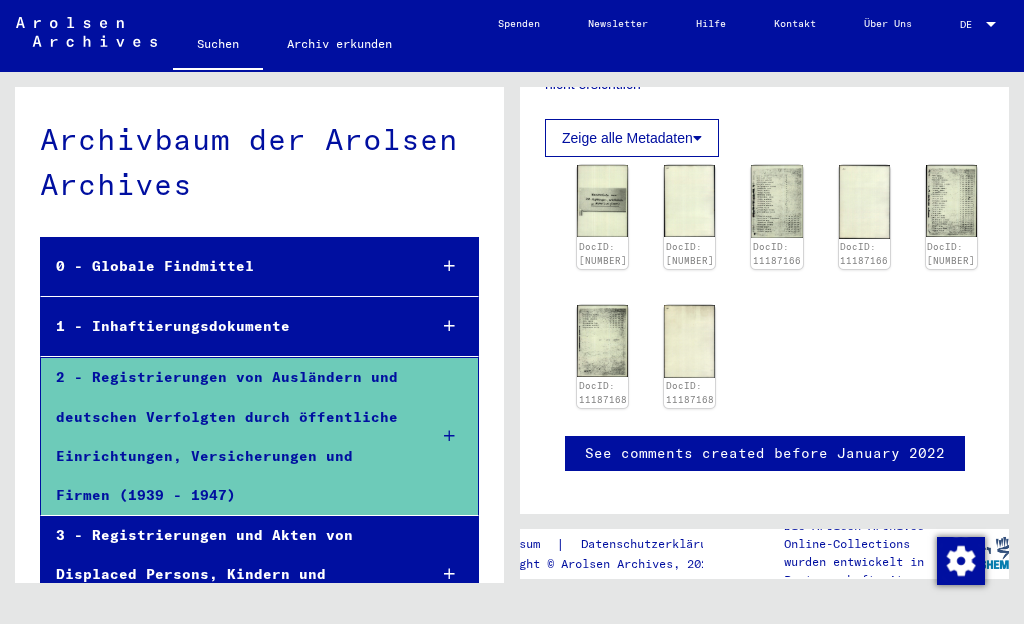 click on "1 - Inhaftierungsdokumente" at bounding box center (259, 327) 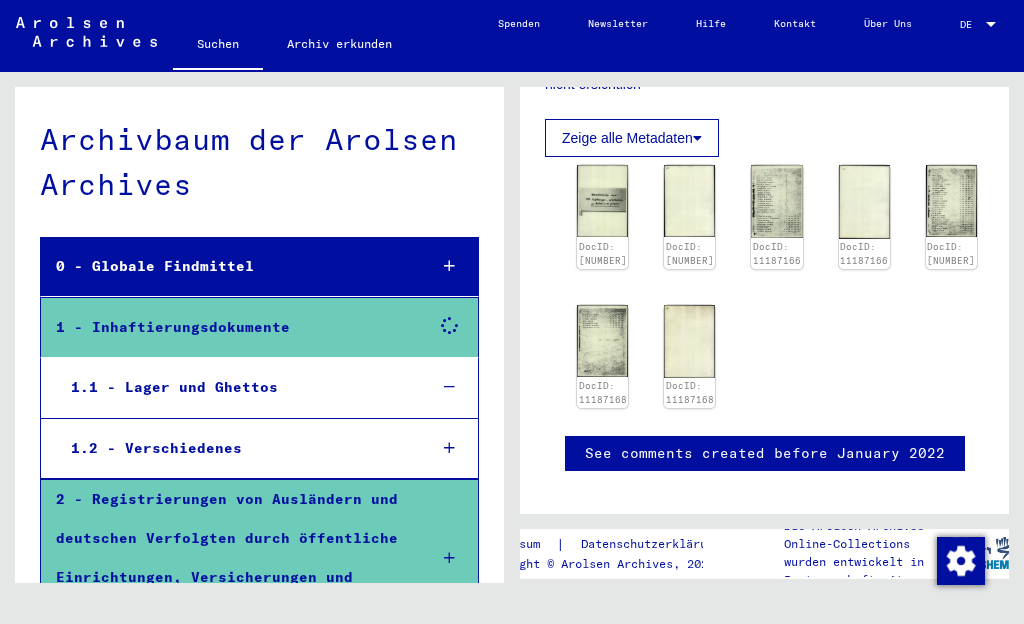 click at bounding box center (450, 448) 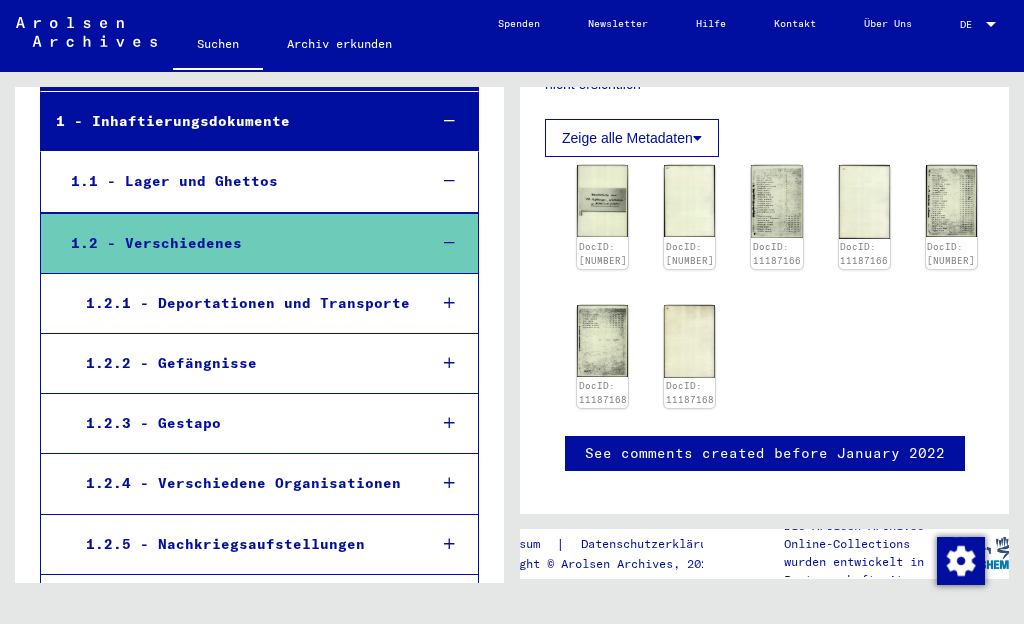 scroll, scrollTop: 209, scrollLeft: 0, axis: vertical 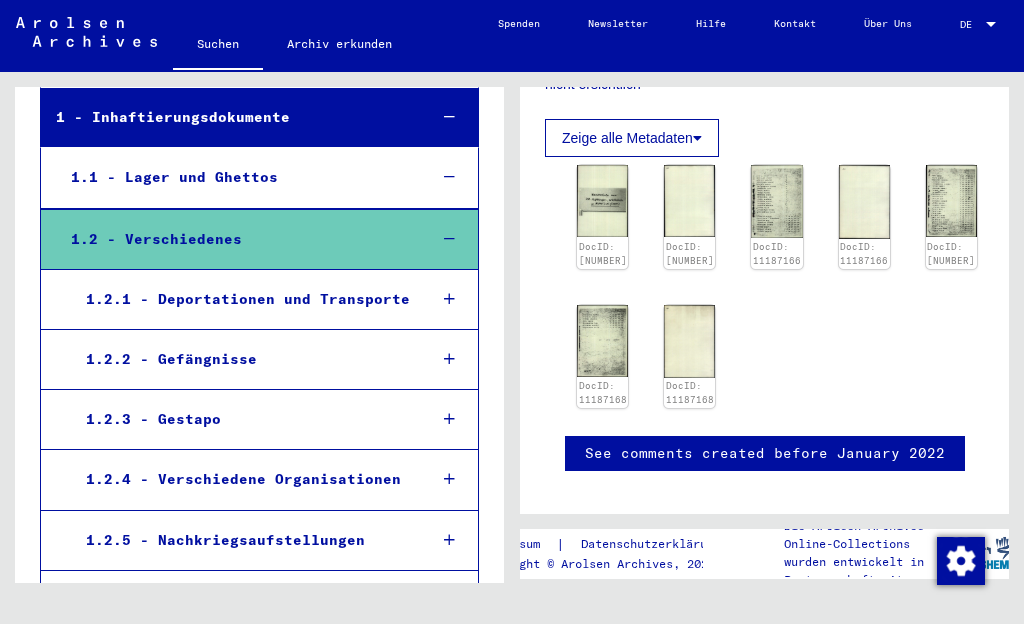 click at bounding box center (449, 359) 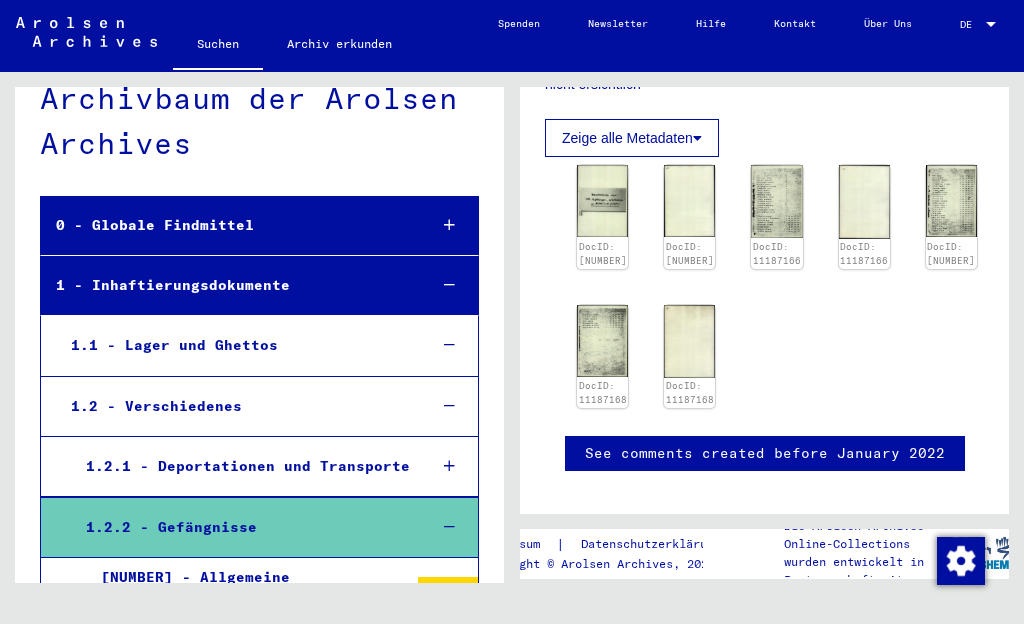 scroll, scrollTop: 0, scrollLeft: 0, axis: both 